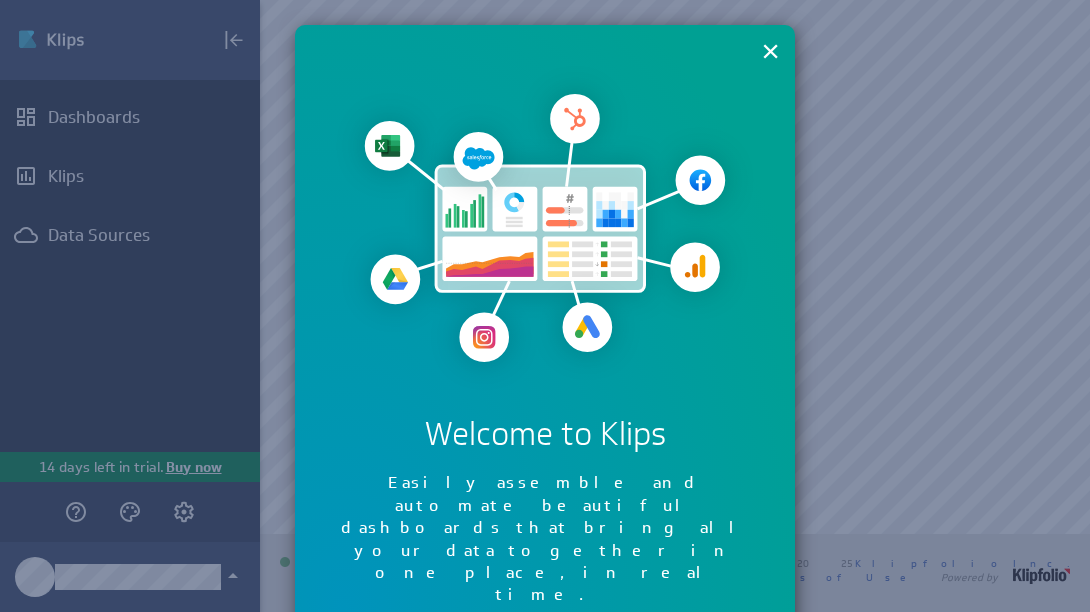 scroll, scrollTop: 0, scrollLeft: 0, axis: both 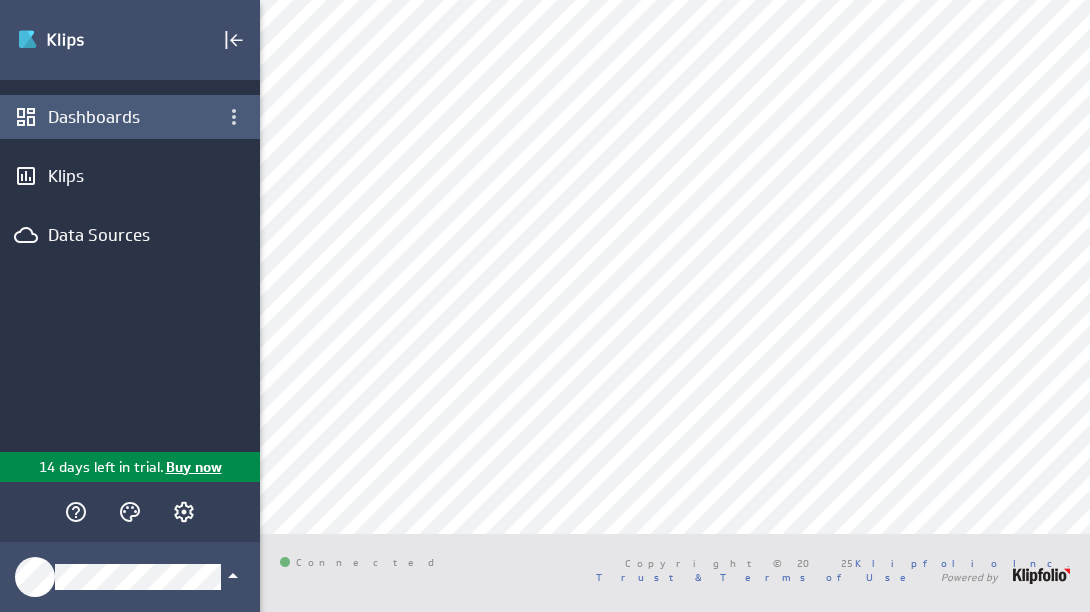 click on "Dashboards" at bounding box center (130, 117) 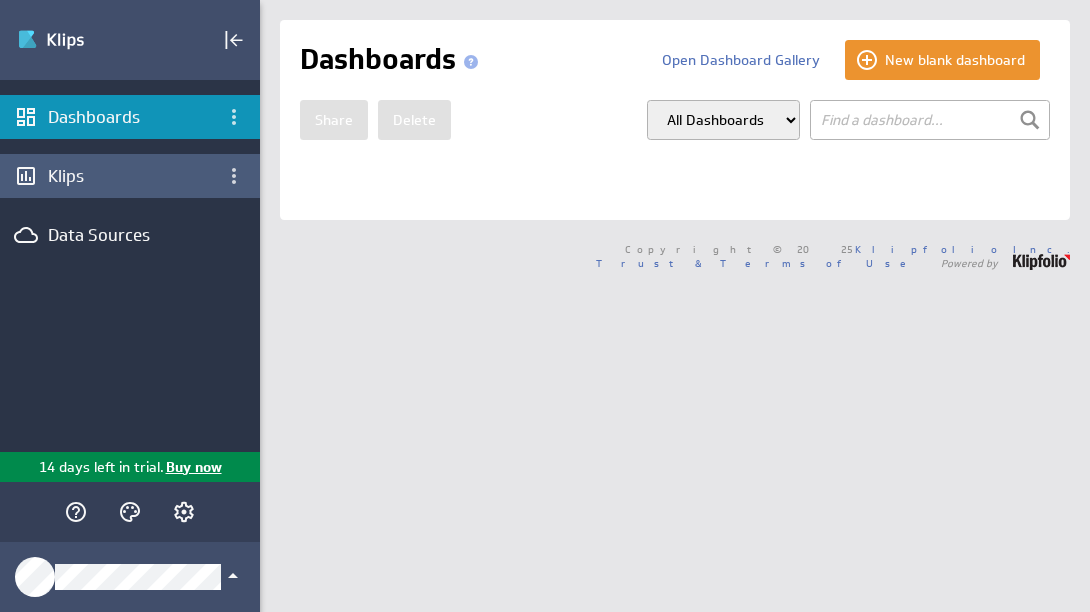 scroll, scrollTop: 0, scrollLeft: 0, axis: both 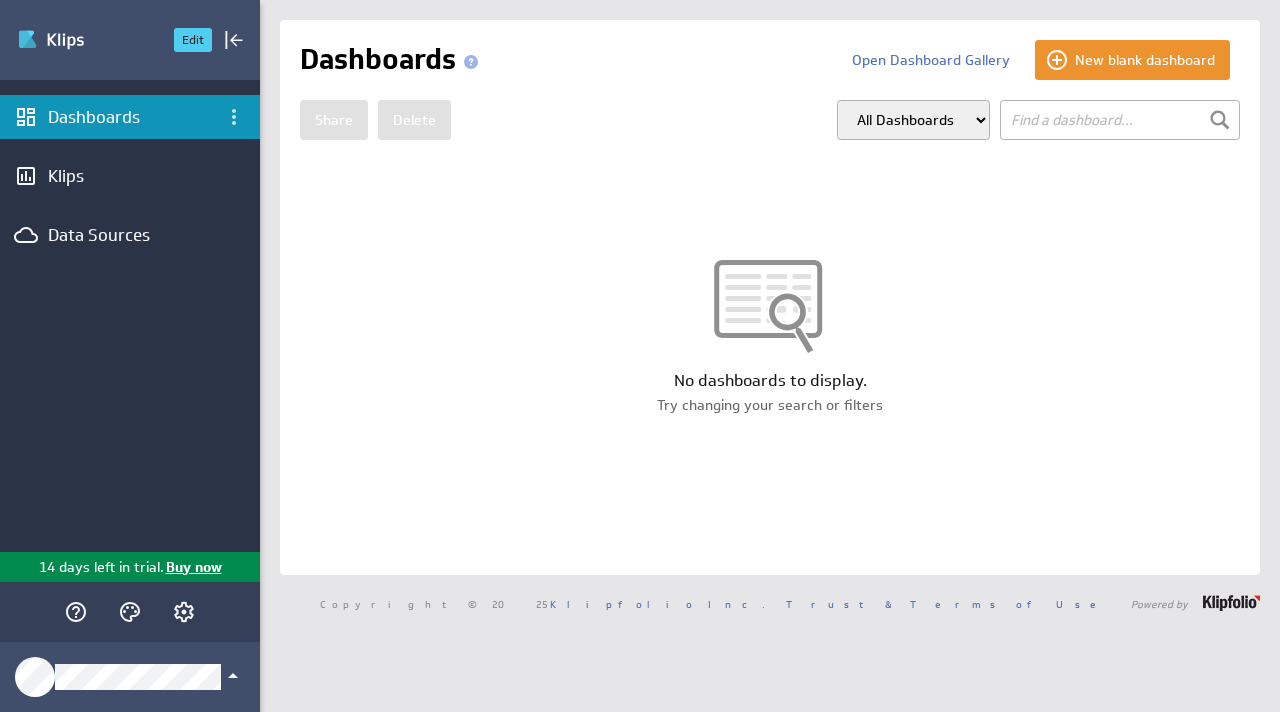 click at bounding box center [87, 40] 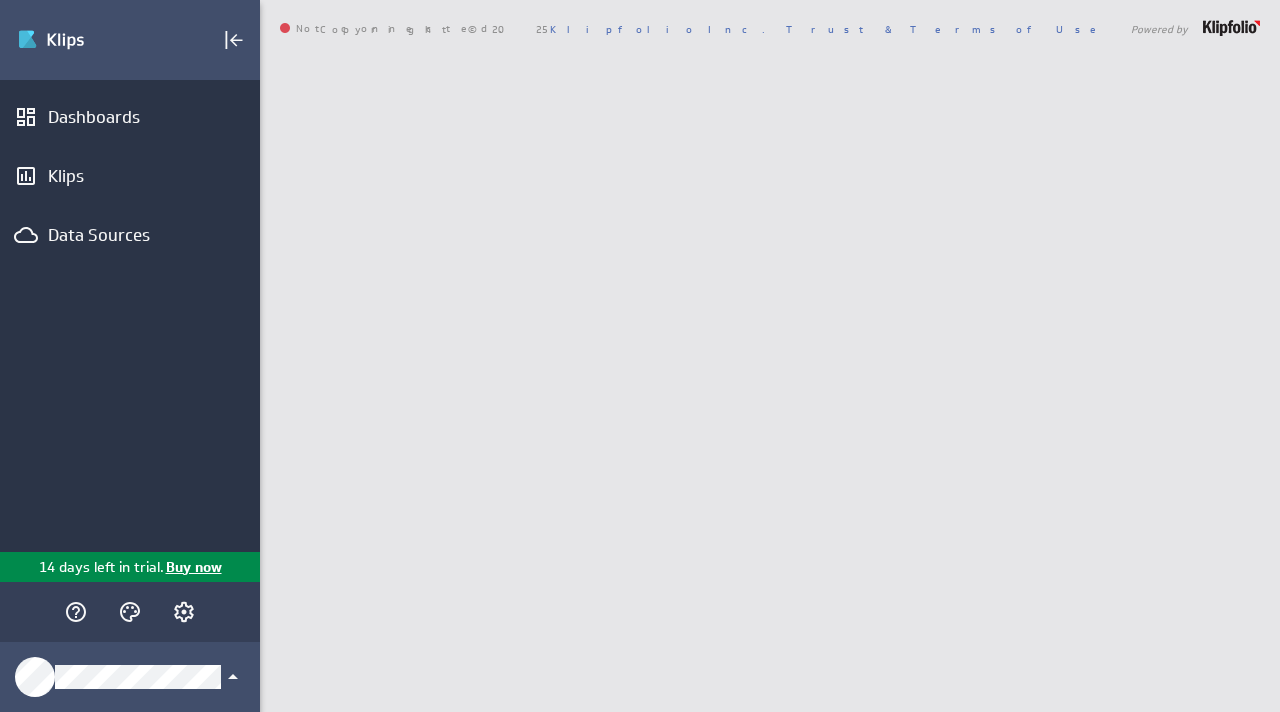scroll, scrollTop: 0, scrollLeft: 0, axis: both 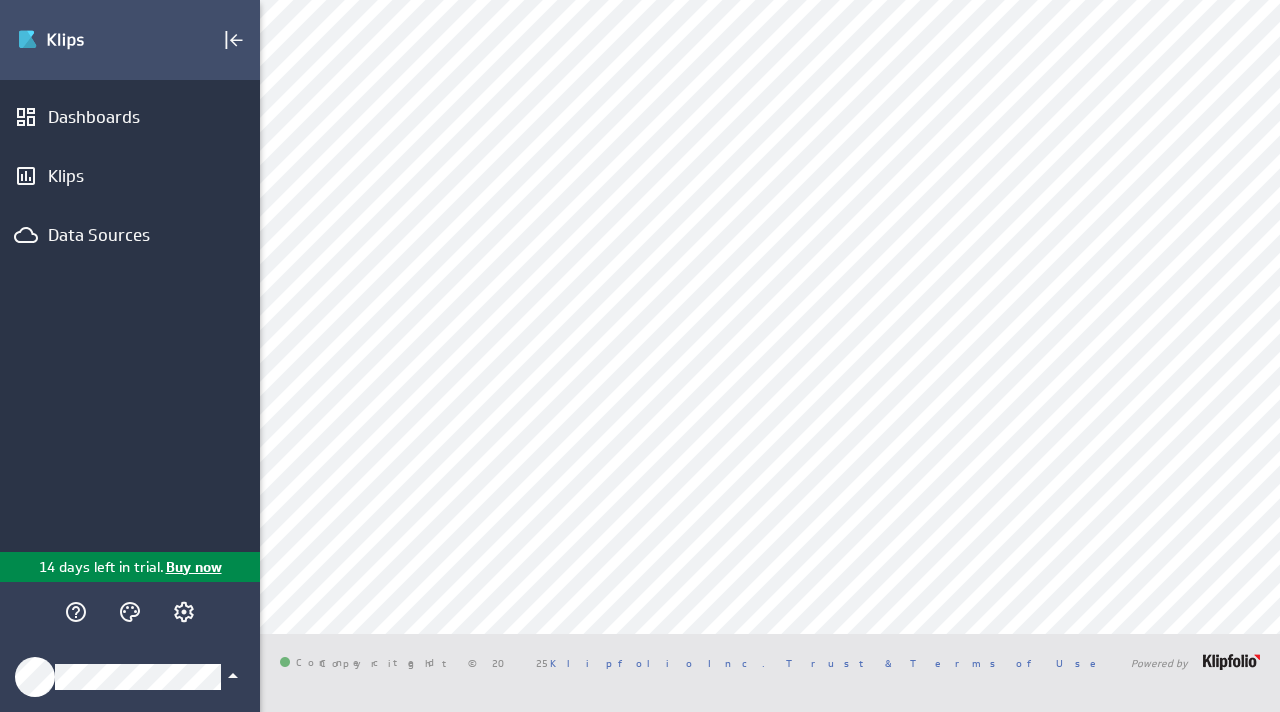 click 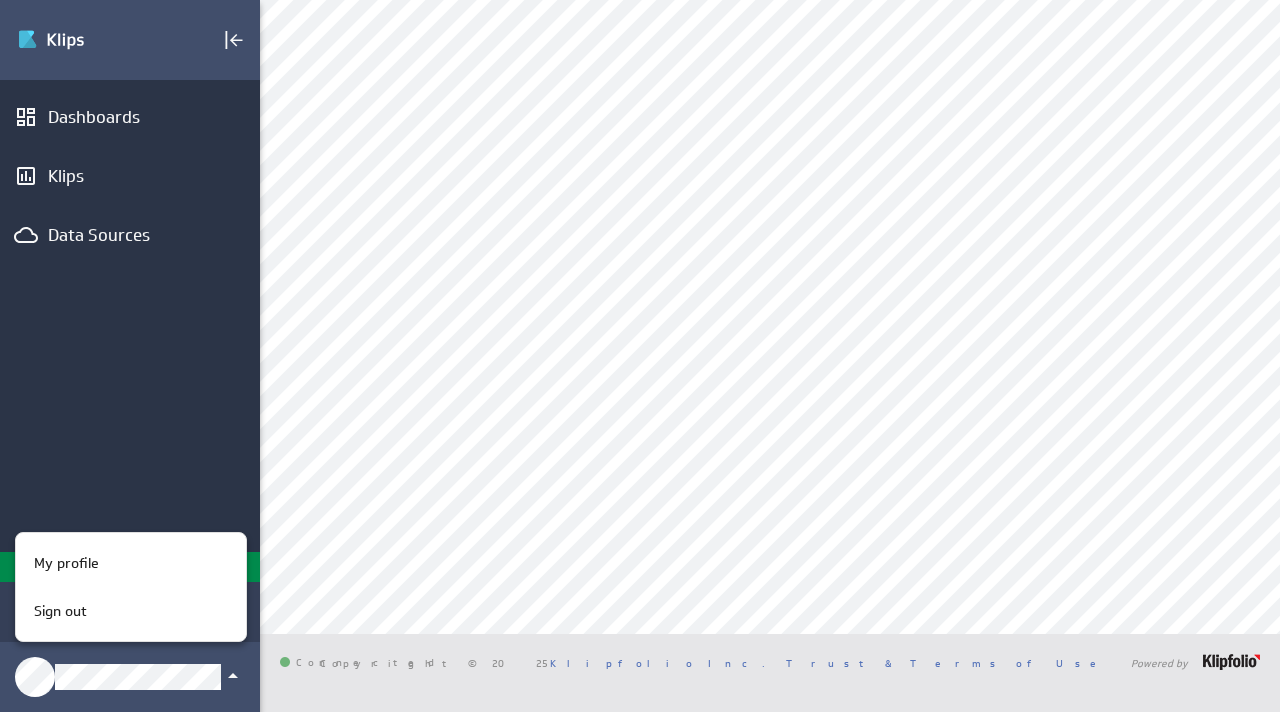 click at bounding box center (640, 356) 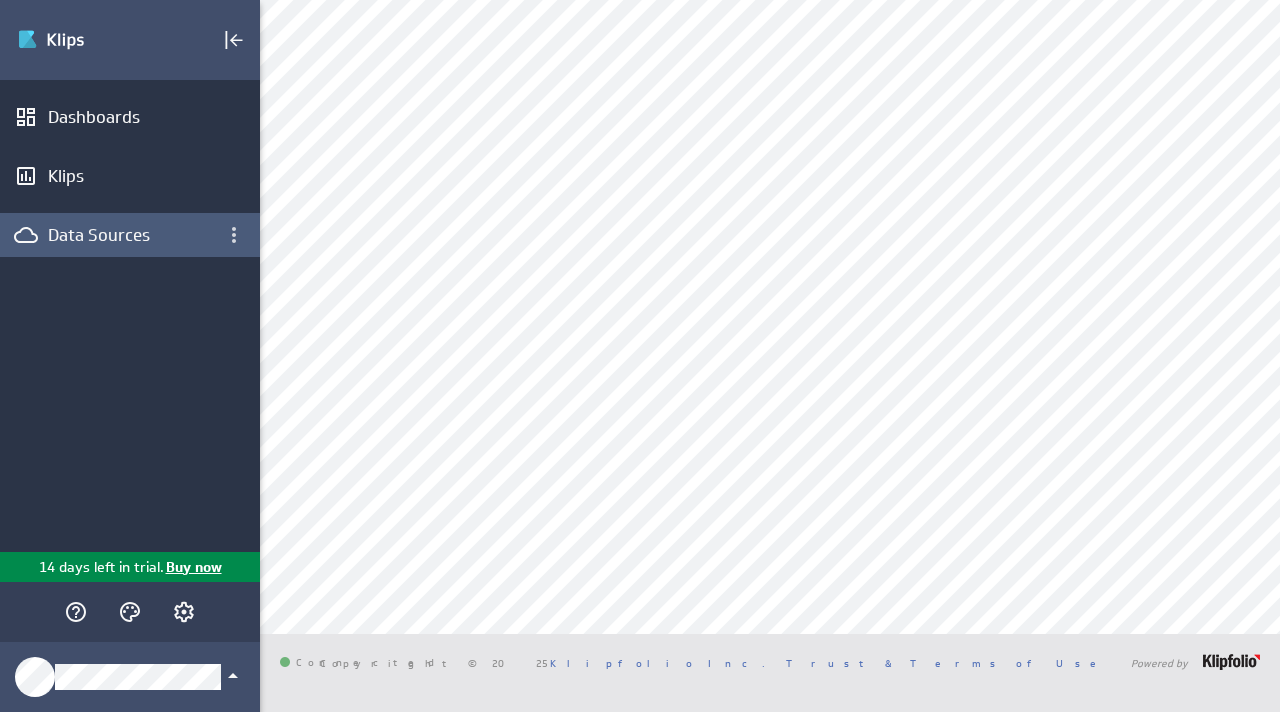 click on "Data Sources" at bounding box center [130, 235] 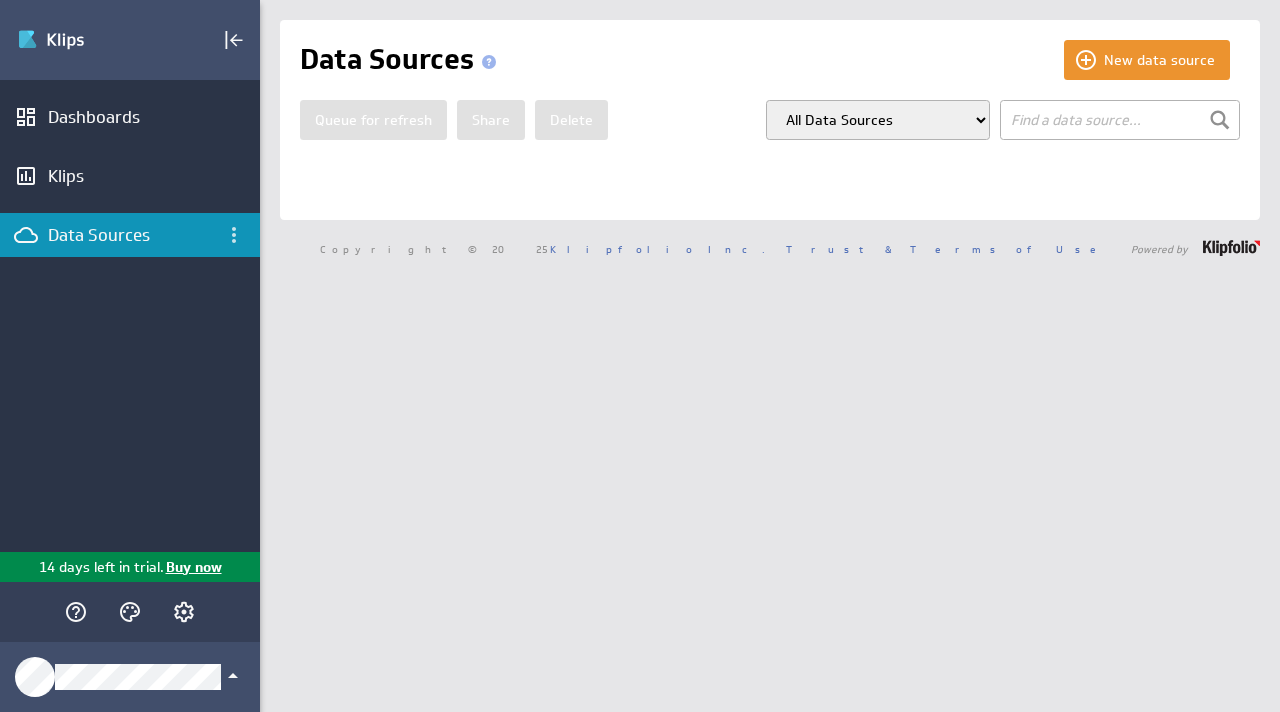 scroll, scrollTop: 0, scrollLeft: 0, axis: both 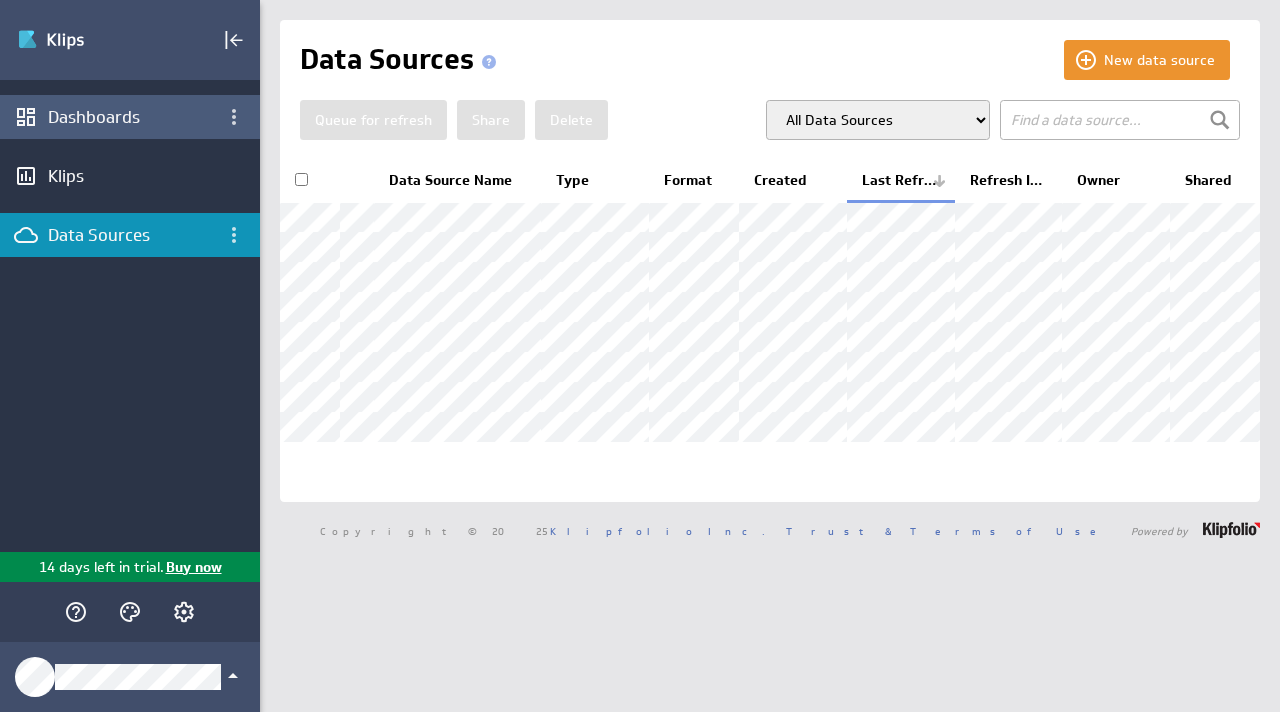 click on "Dashboards" at bounding box center (130, 117) 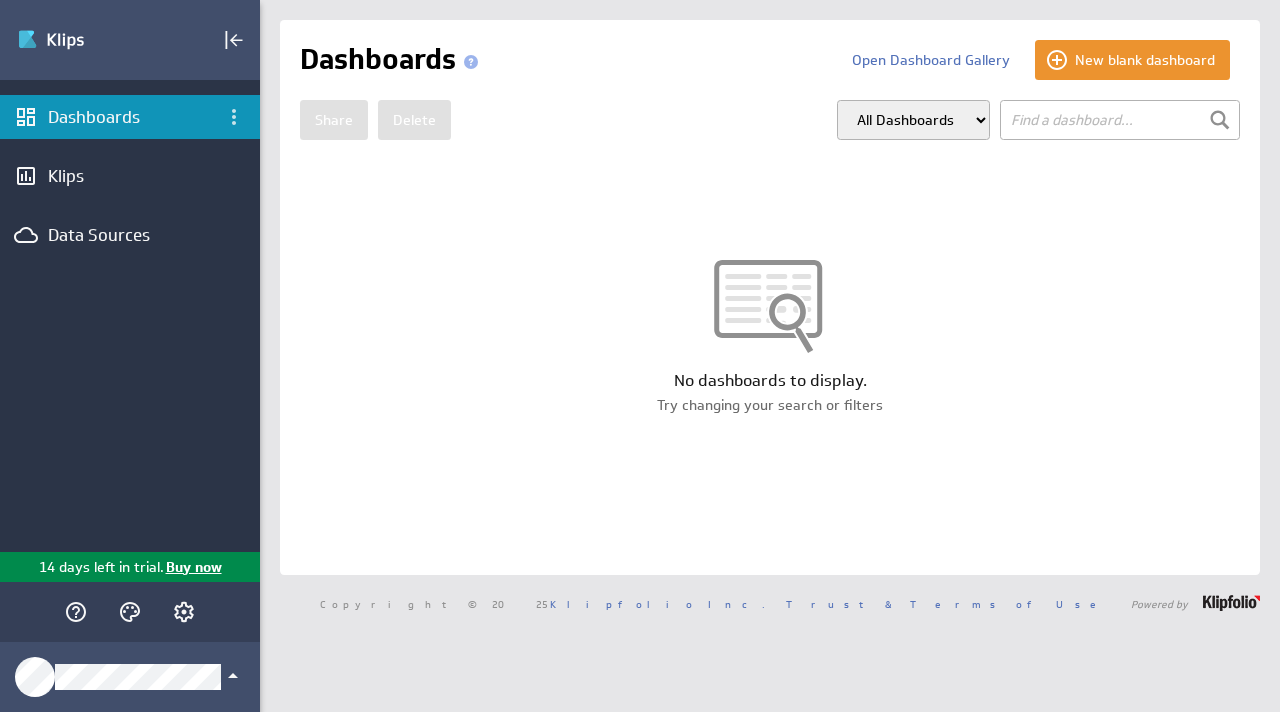 scroll, scrollTop: 0, scrollLeft: 0, axis: both 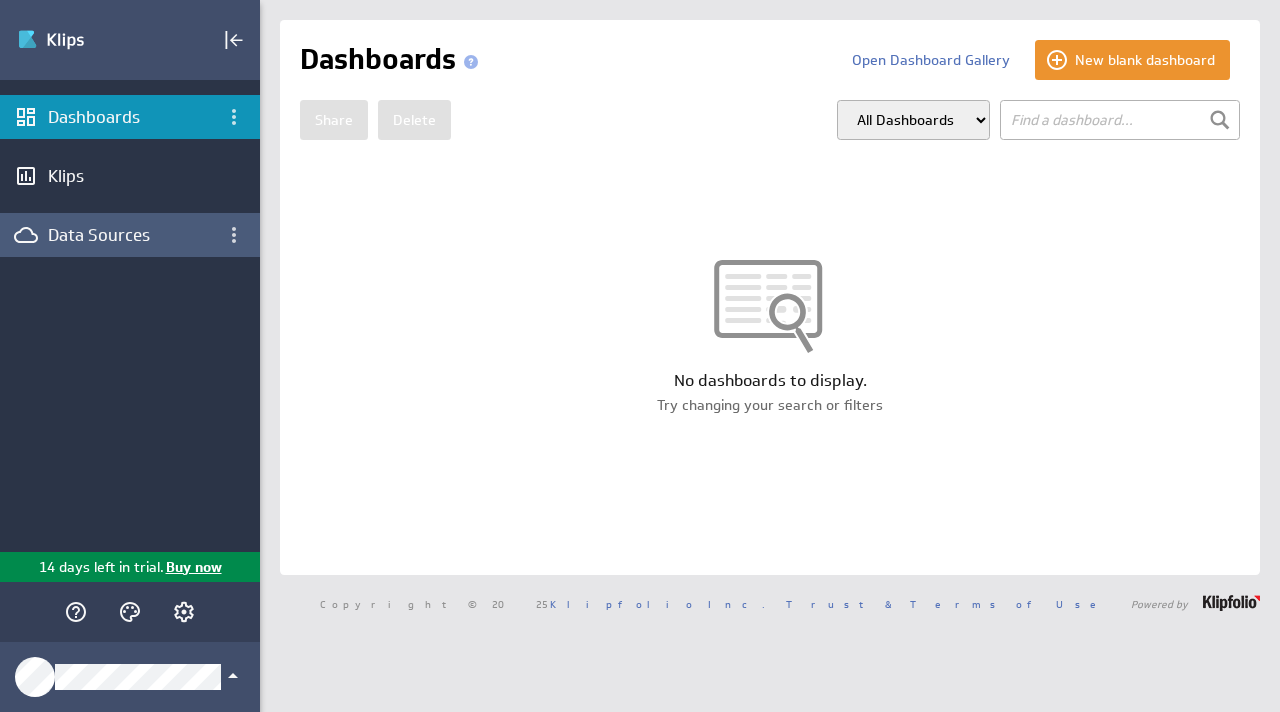 click on "Data Sources" at bounding box center [130, 235] 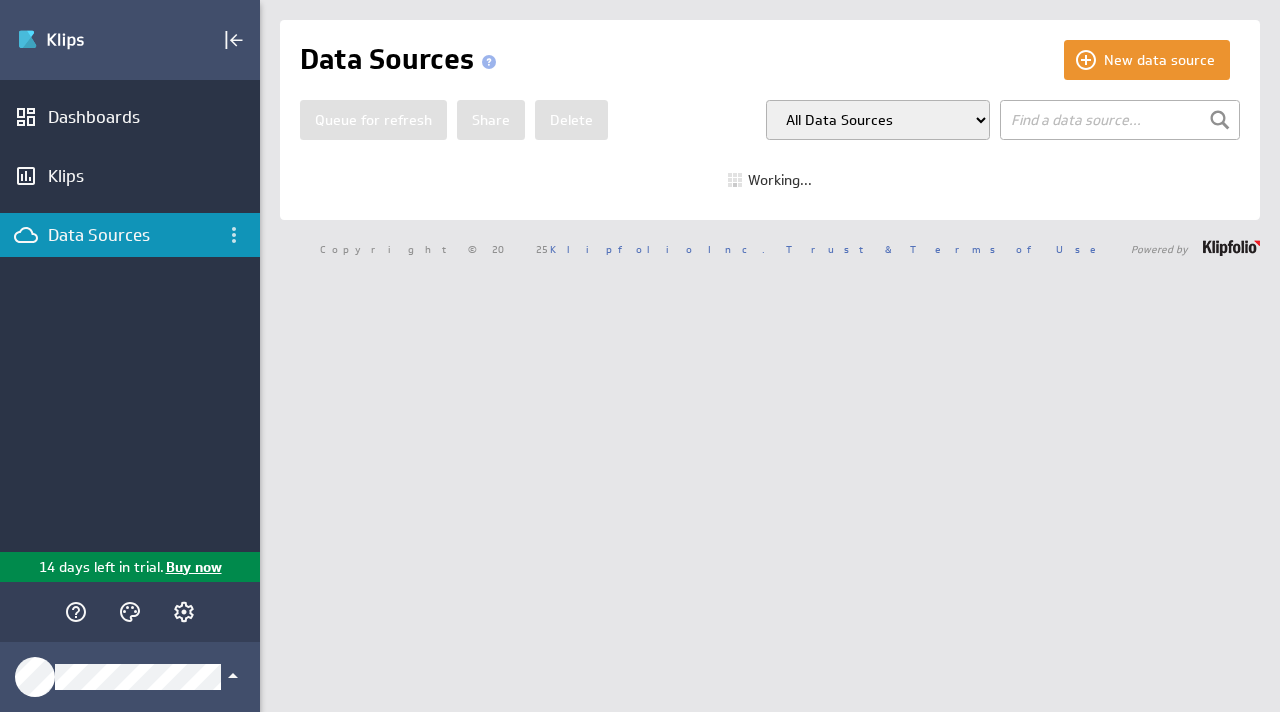scroll, scrollTop: 0, scrollLeft: 0, axis: both 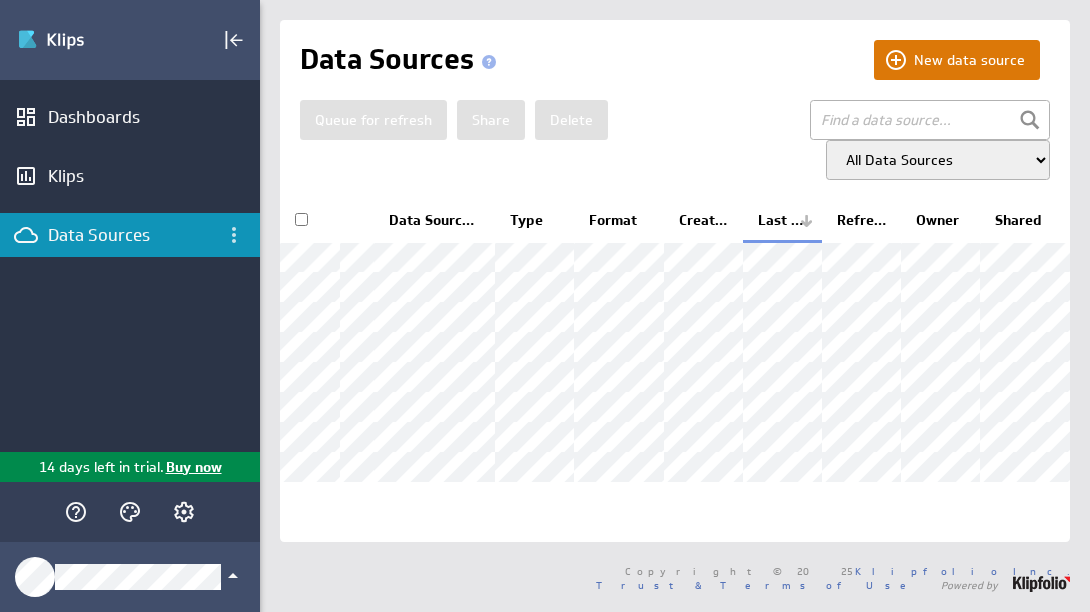 click on "New data source" at bounding box center (957, 60) 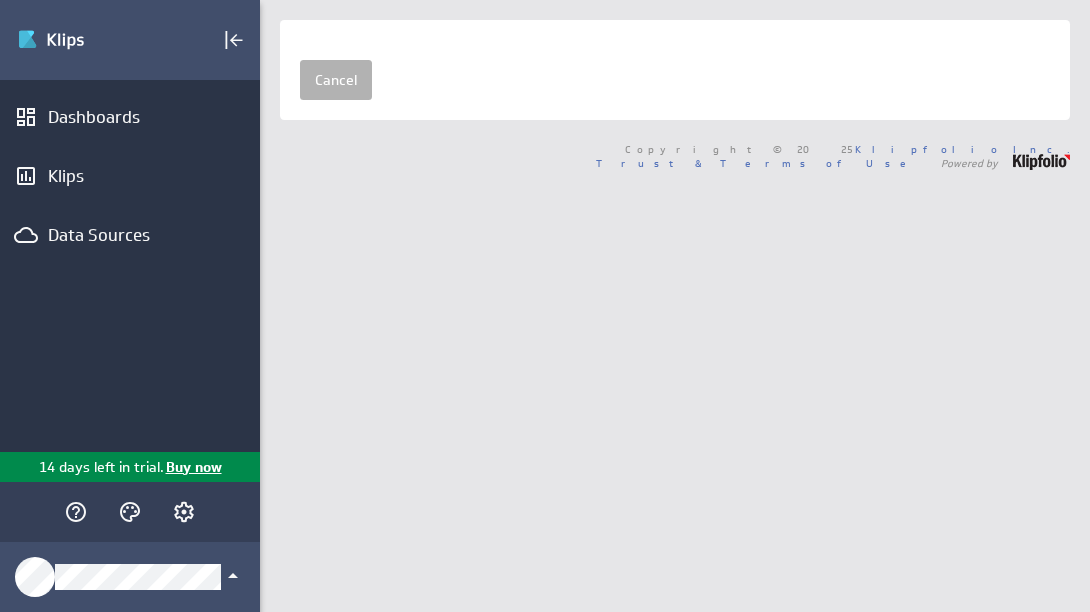 scroll, scrollTop: 0, scrollLeft: 0, axis: both 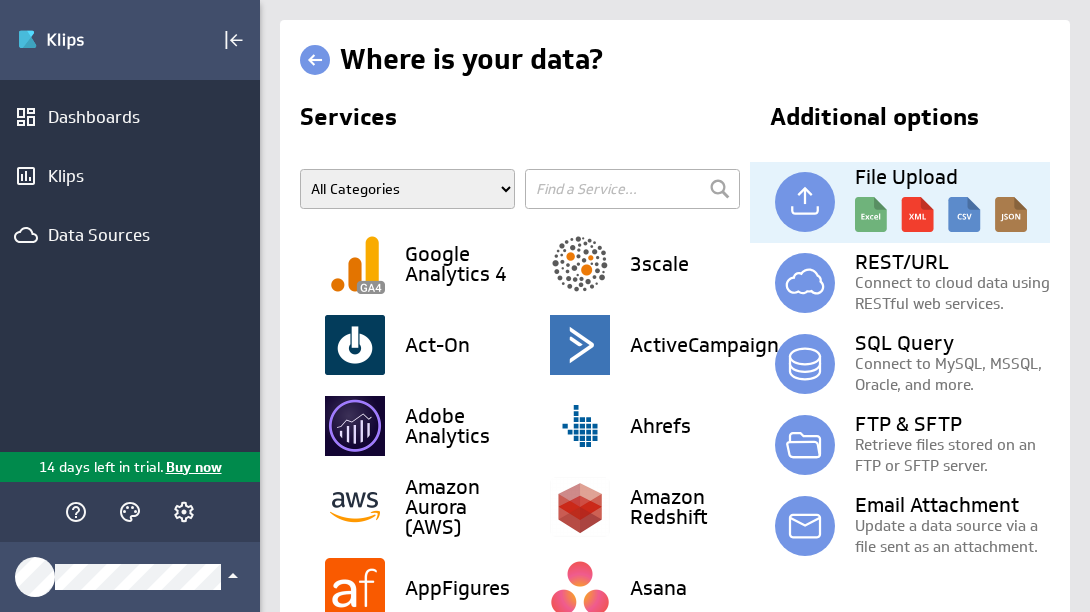 click on "File Upload" at bounding box center [946, 202] 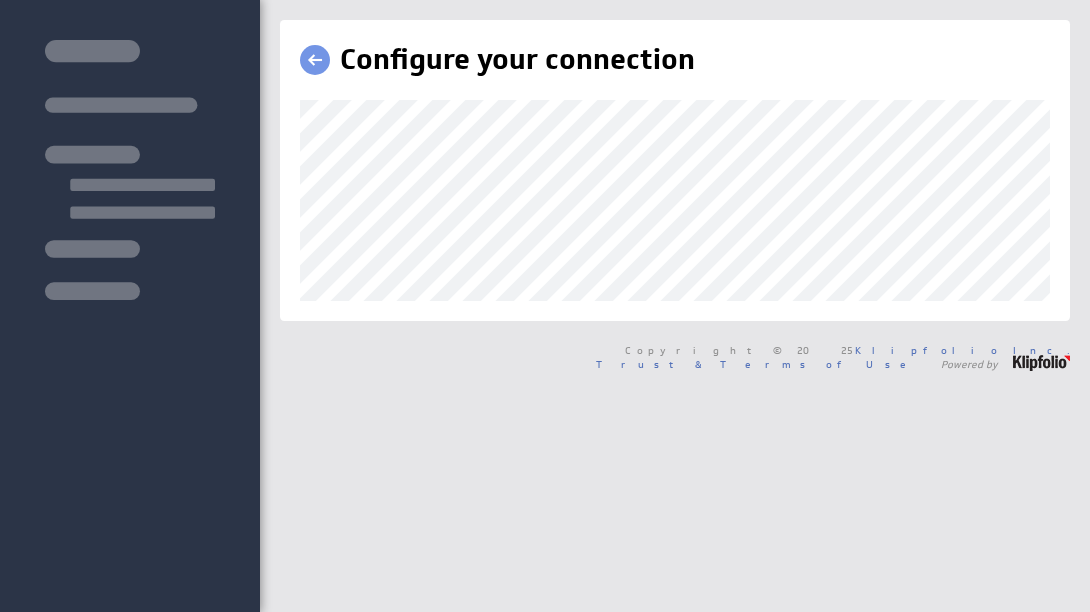 scroll, scrollTop: 0, scrollLeft: 0, axis: both 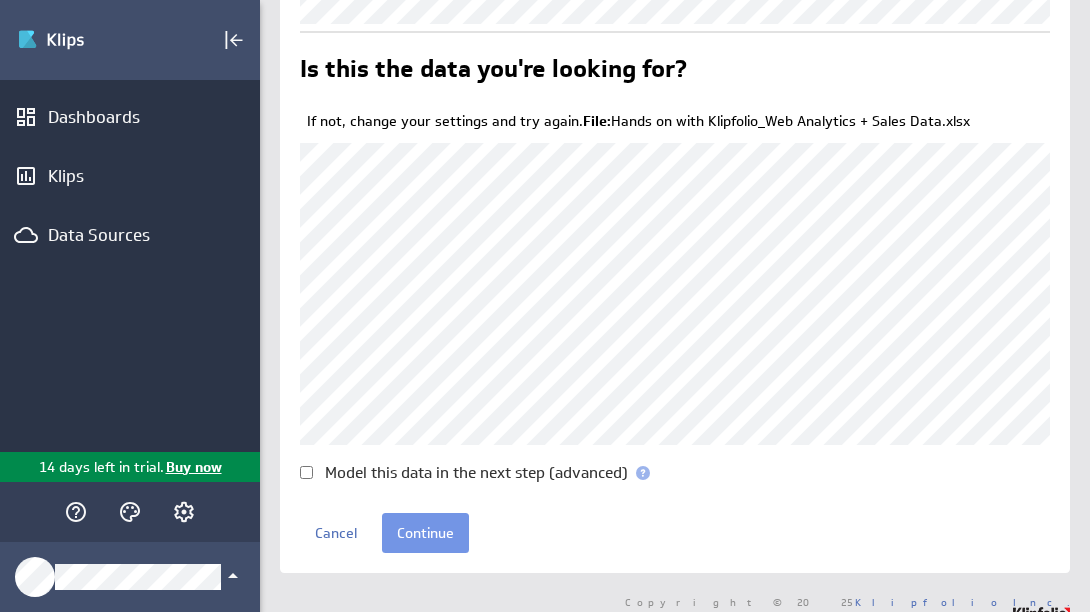 click on "Model this data in the next step (advanced)" at bounding box center [306, 472] 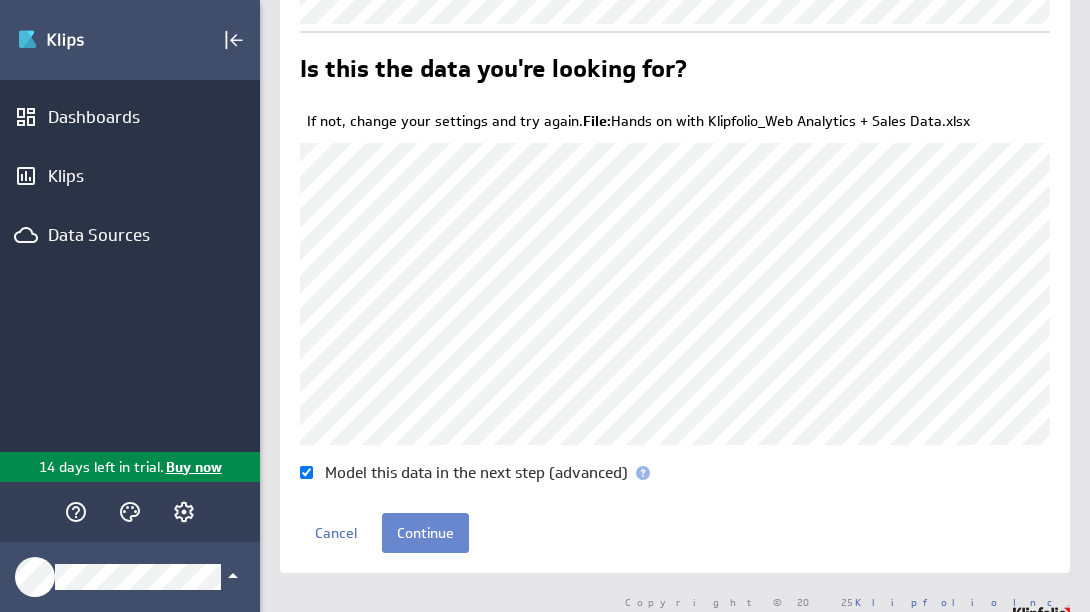 click on "Continue" at bounding box center [425, 533] 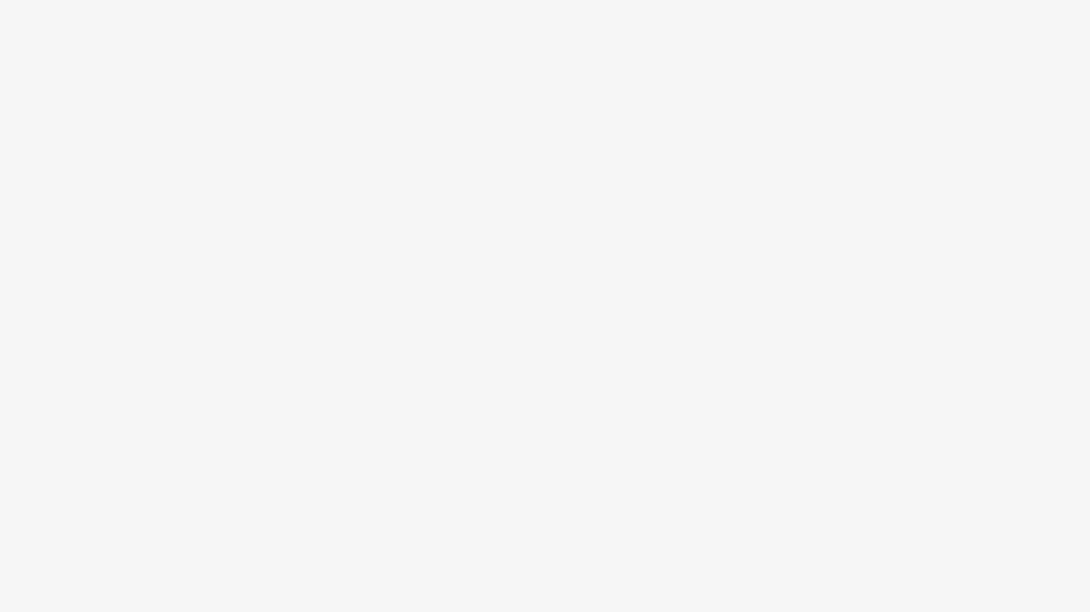 scroll, scrollTop: 0, scrollLeft: 0, axis: both 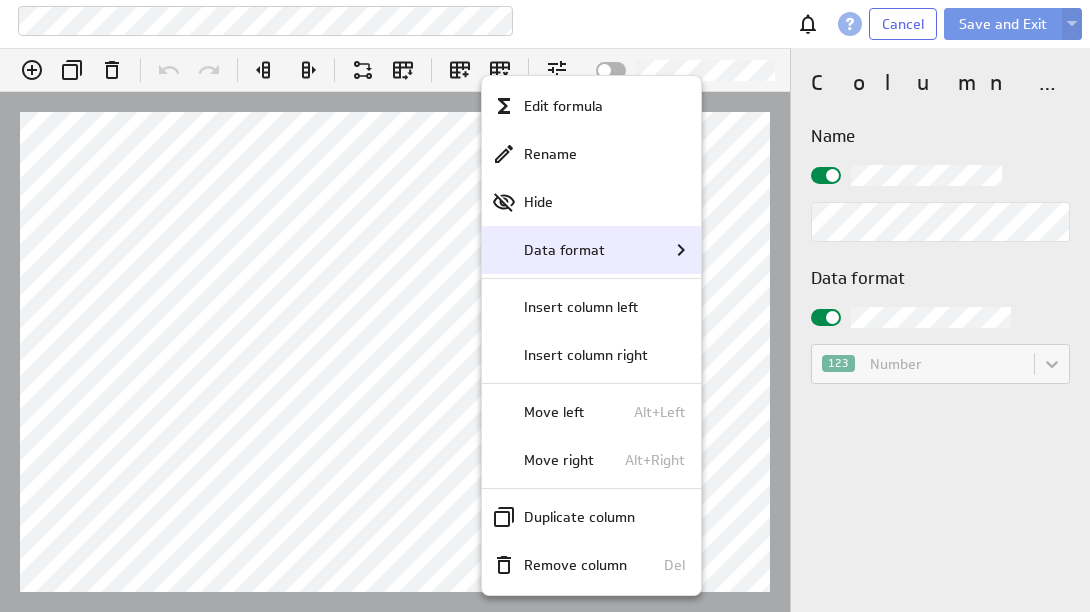 click on "Data format" at bounding box center [564, 250] 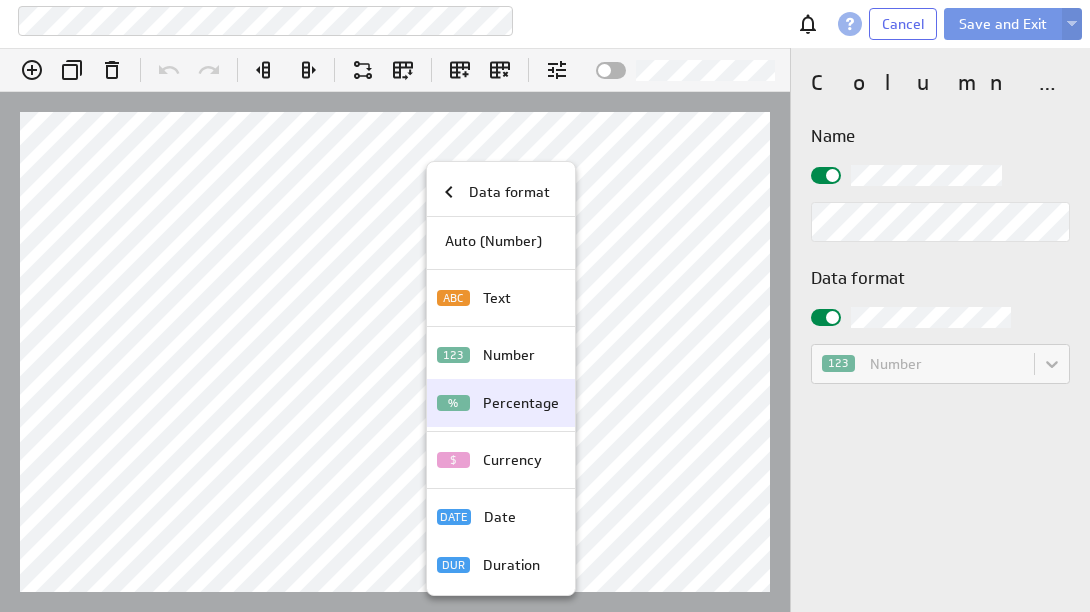 click on "% Percentage" at bounding box center [501, 403] 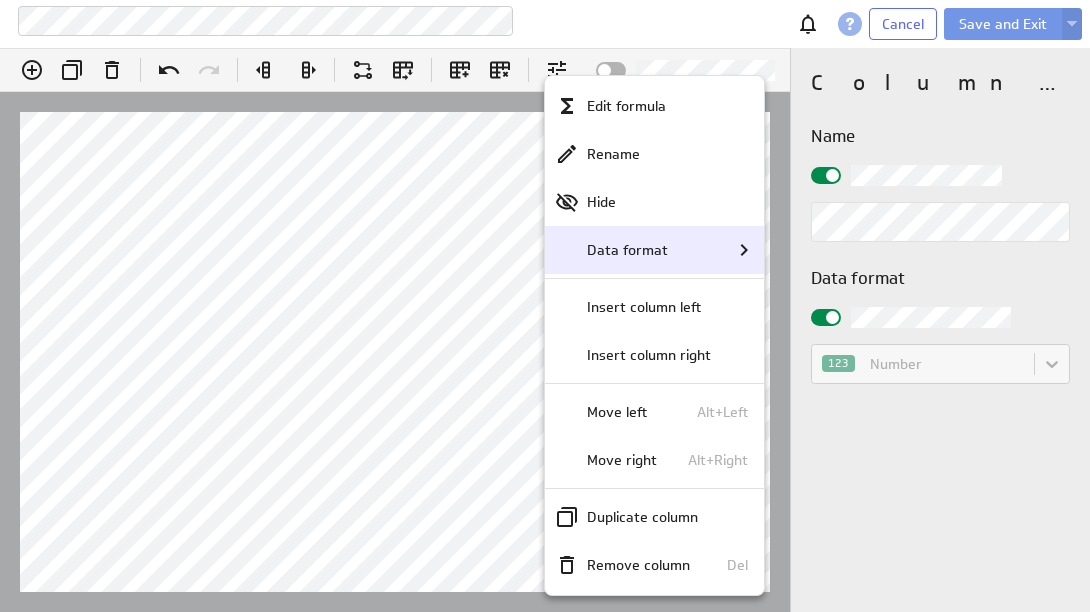 click on "Data format" at bounding box center [627, 250] 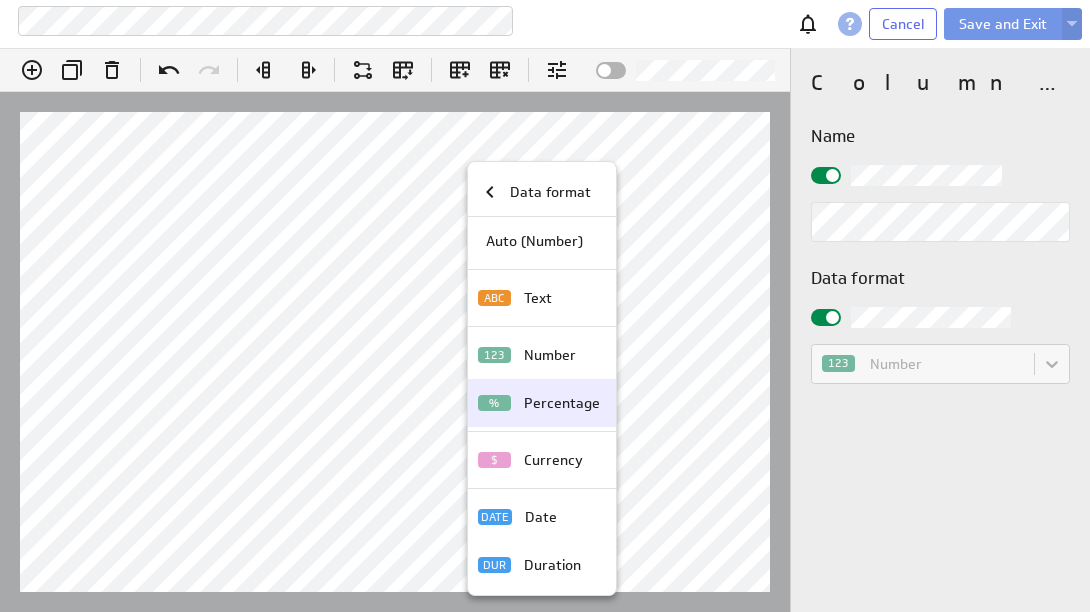 click on "Percentage" at bounding box center (562, 403) 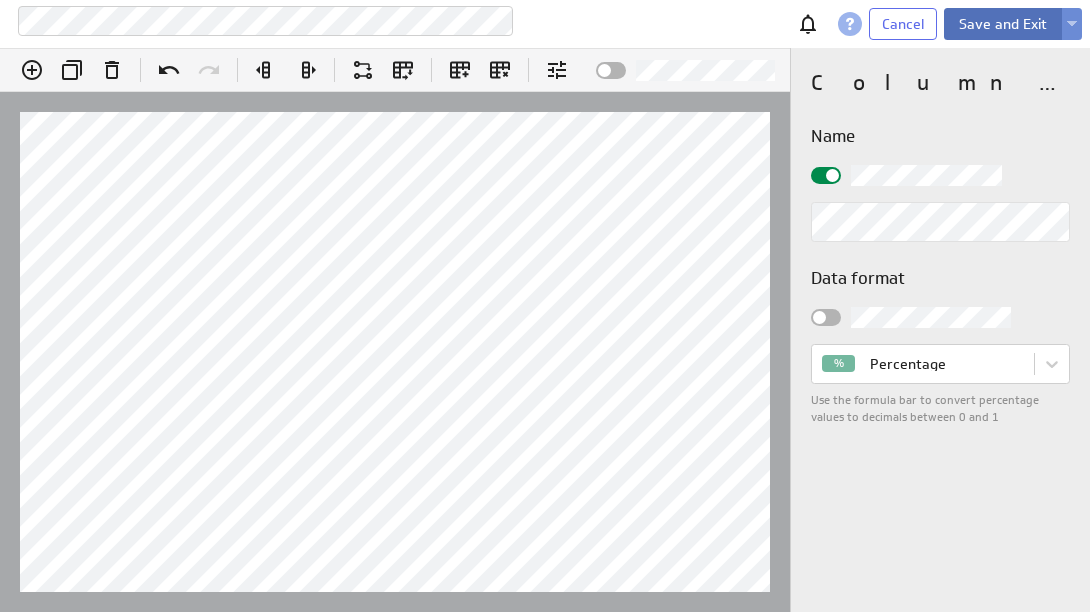 click on "Save and Exit" at bounding box center (1003, 24) 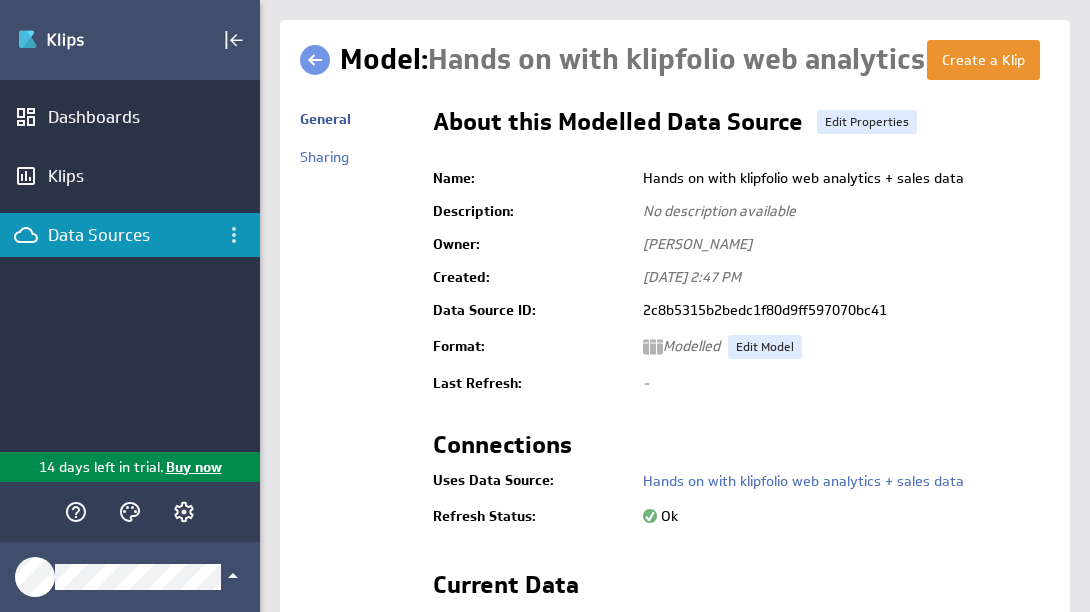 scroll, scrollTop: 0, scrollLeft: 0, axis: both 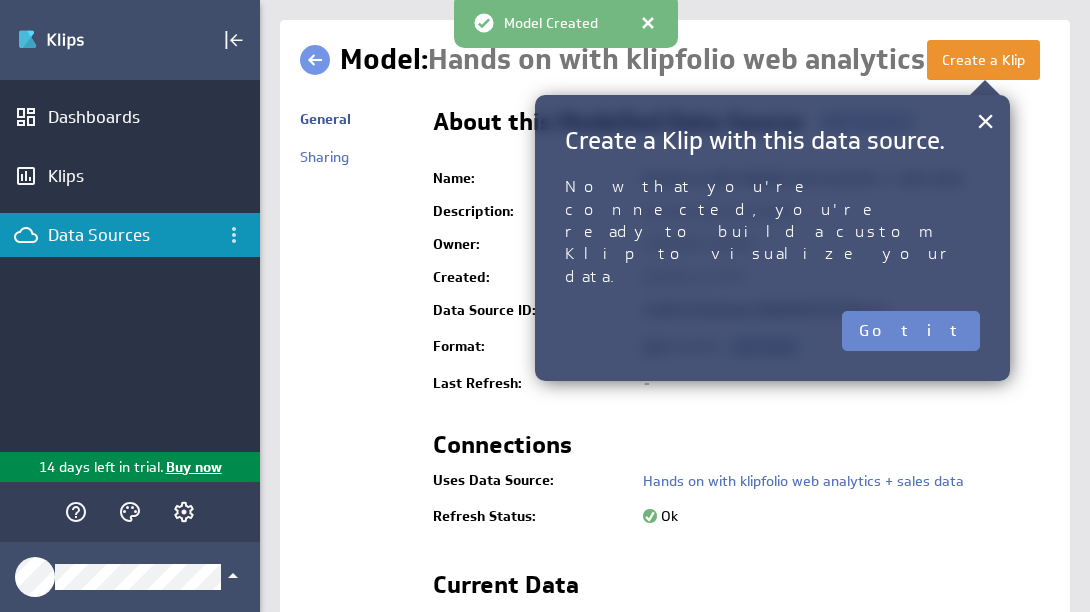 click on "Got it" at bounding box center (911, 331) 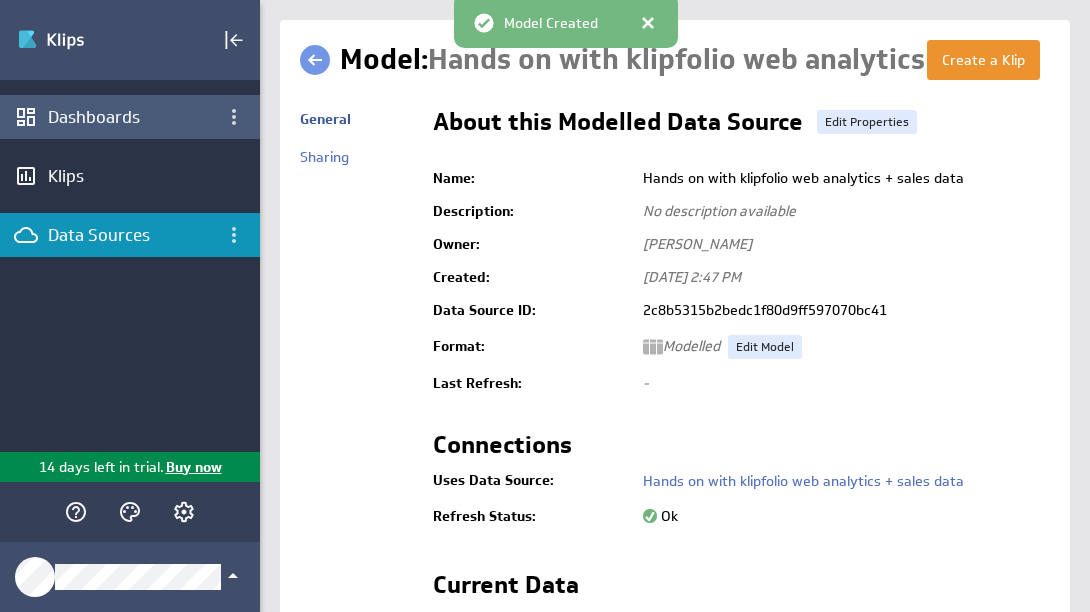 click on "Dashboards" at bounding box center (130, 117) 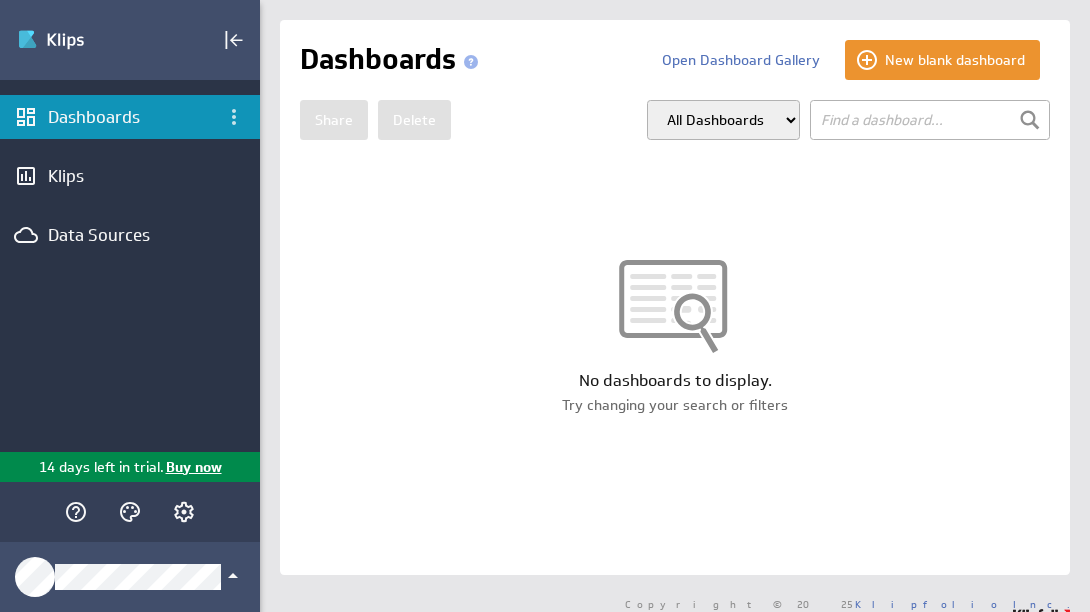 scroll, scrollTop: 0, scrollLeft: 0, axis: both 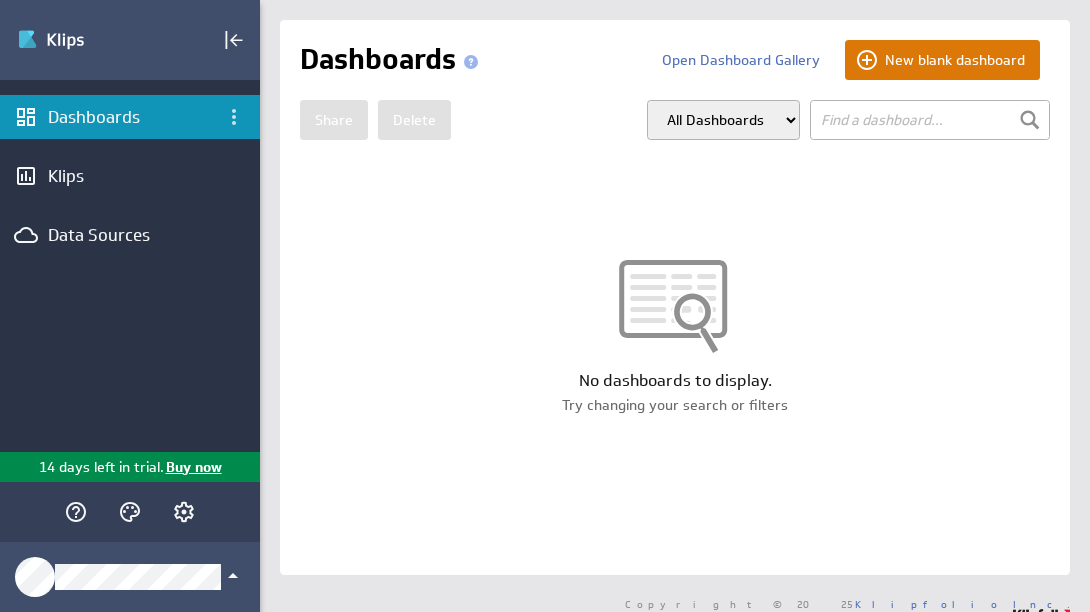 click on "New blank dashboard" at bounding box center [942, 60] 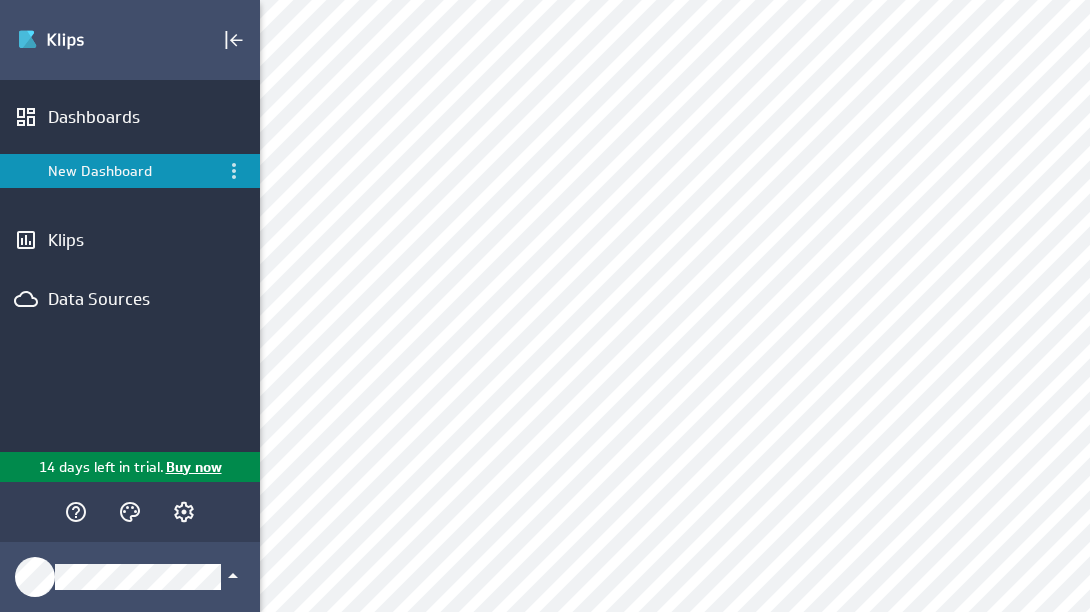 scroll, scrollTop: 0, scrollLeft: 0, axis: both 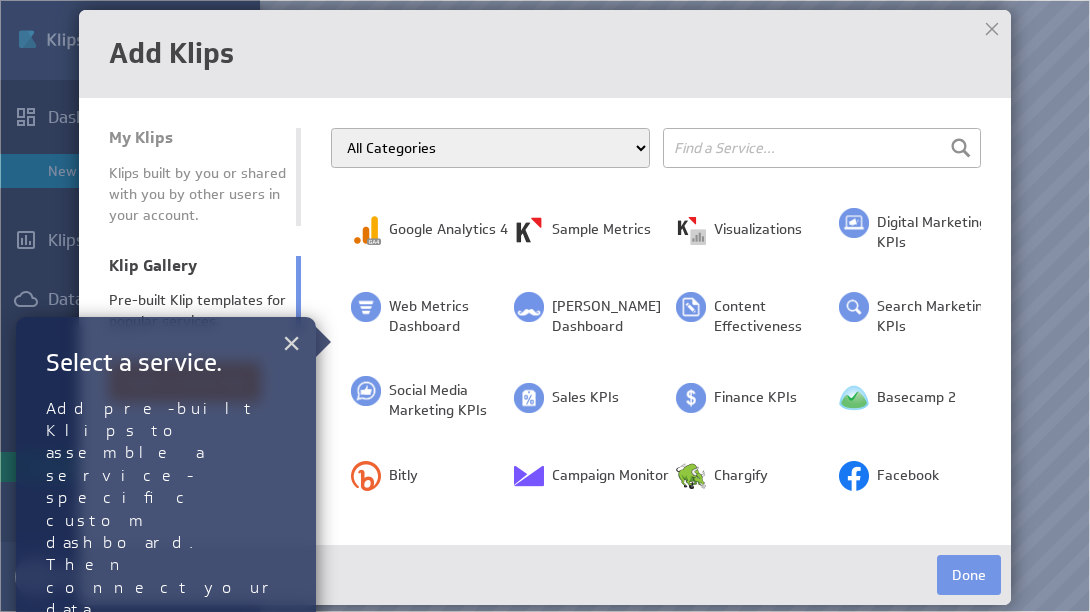 click on "×" at bounding box center [291, 343] 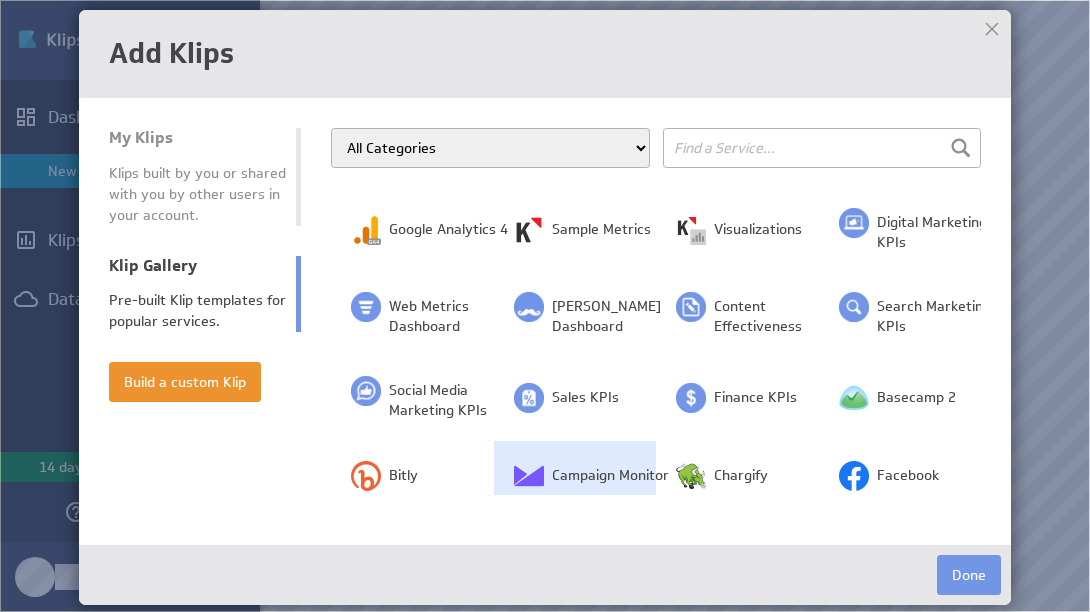 scroll, scrollTop: 0, scrollLeft: 18, axis: horizontal 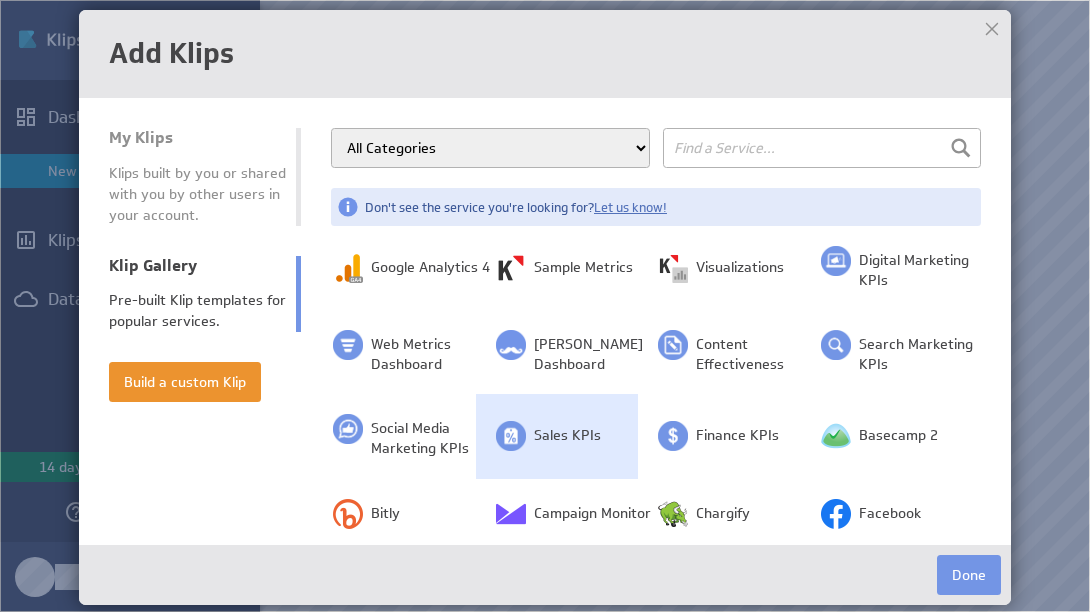 click on "Sales KPIs" at bounding box center (557, 436) 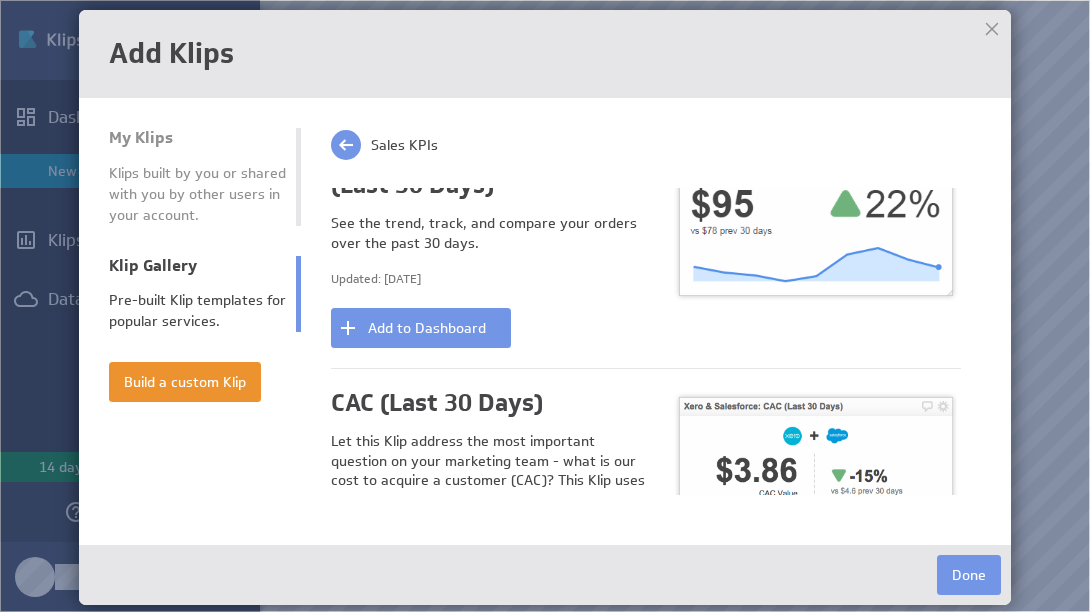 scroll, scrollTop: 192, scrollLeft: 0, axis: vertical 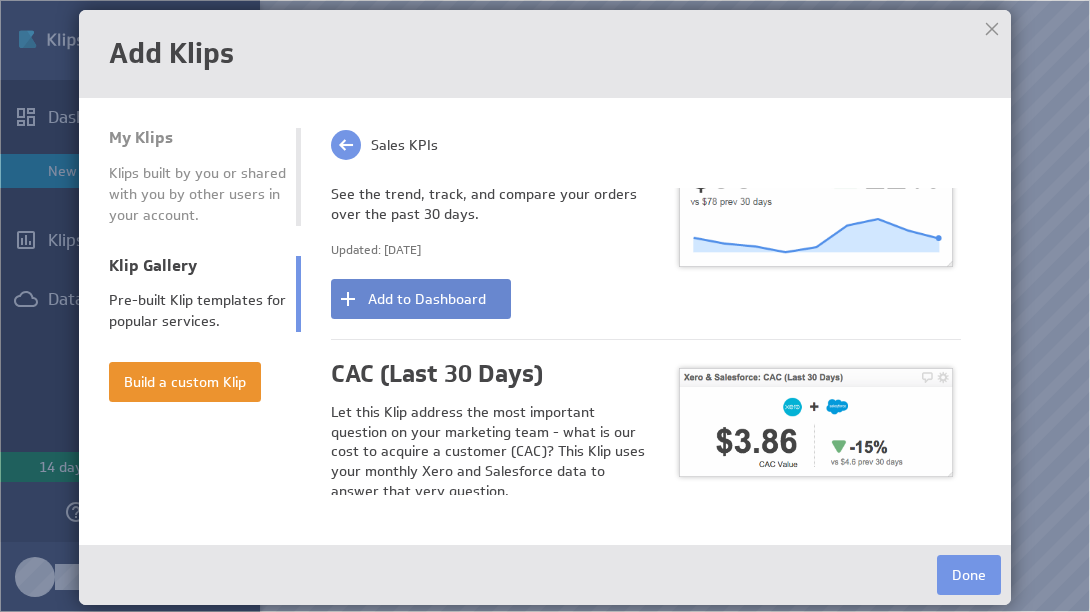 click on "Add to Dashboard" at bounding box center [421, 299] 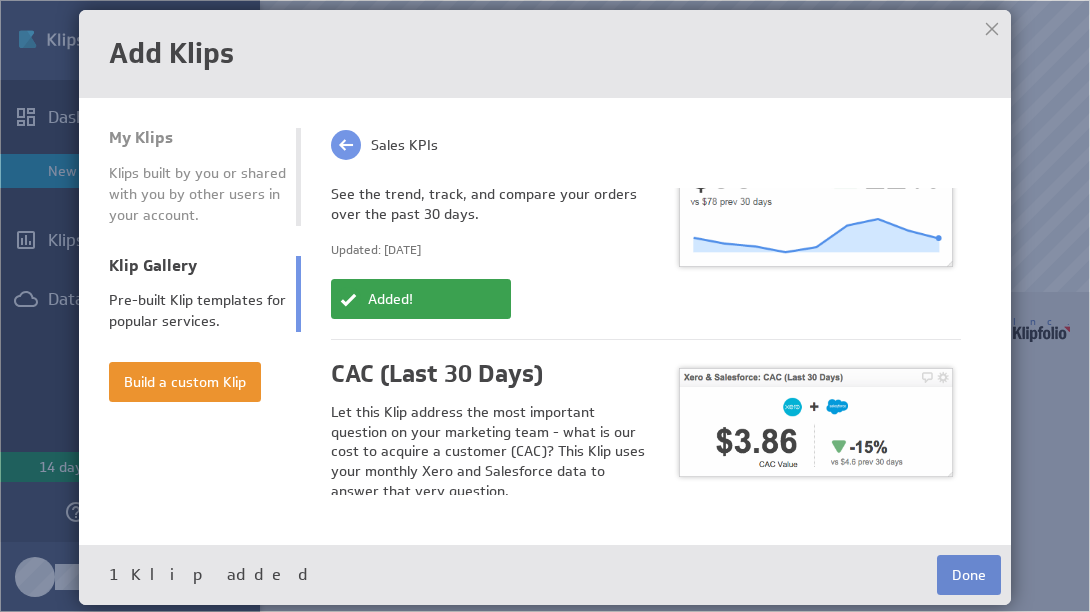 click on "Done" at bounding box center [969, 575] 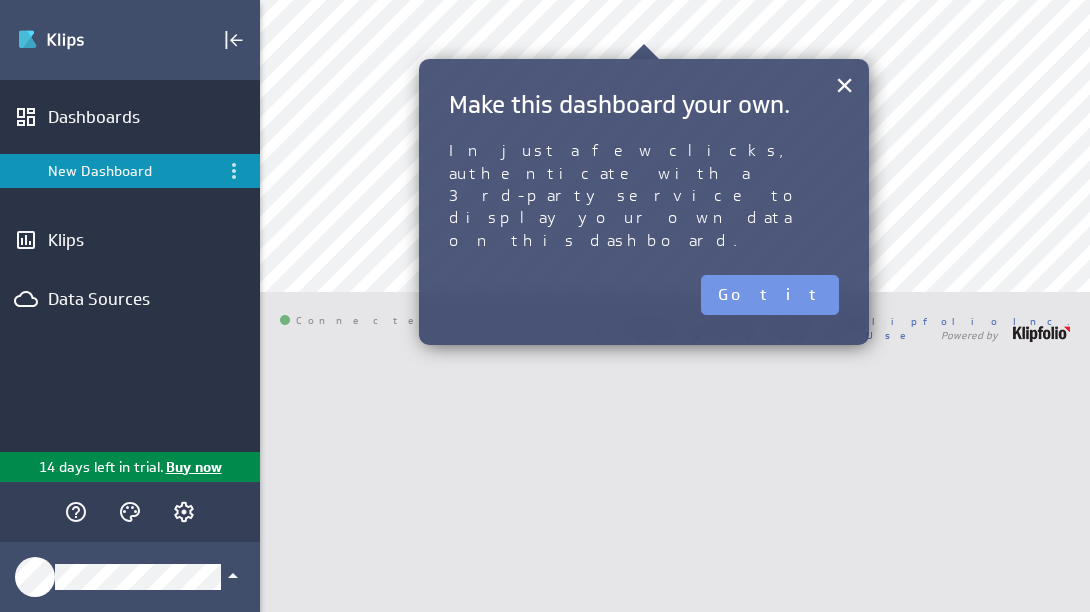 click on "× Make this dashboard your own. In just a few clicks, authenticate with a 3rd-party service to display your own data on this dashboard. Got it" at bounding box center (644, 202) 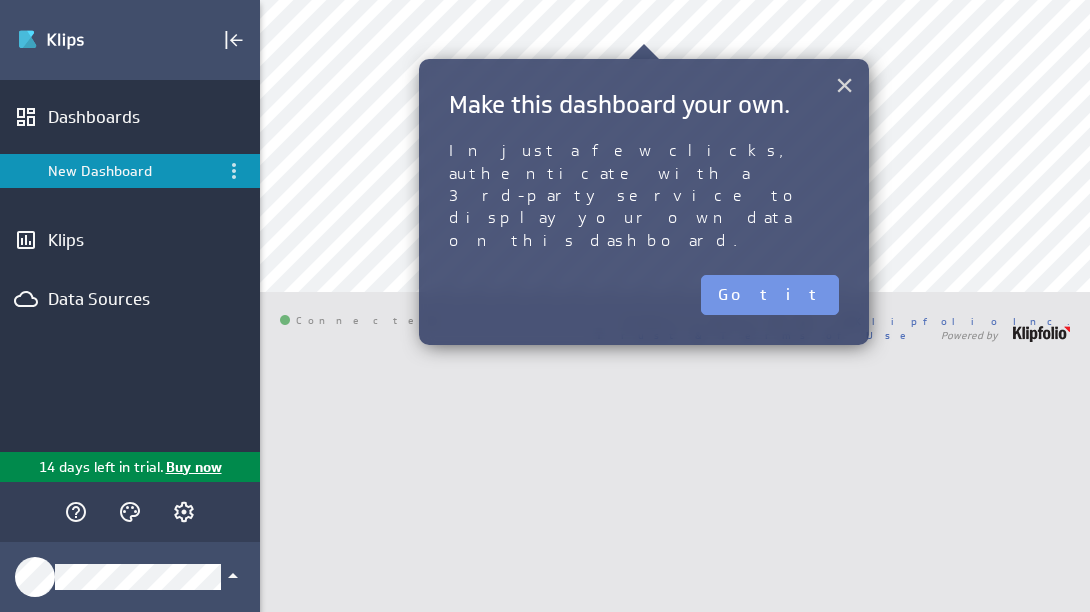 click on "×" at bounding box center (844, 85) 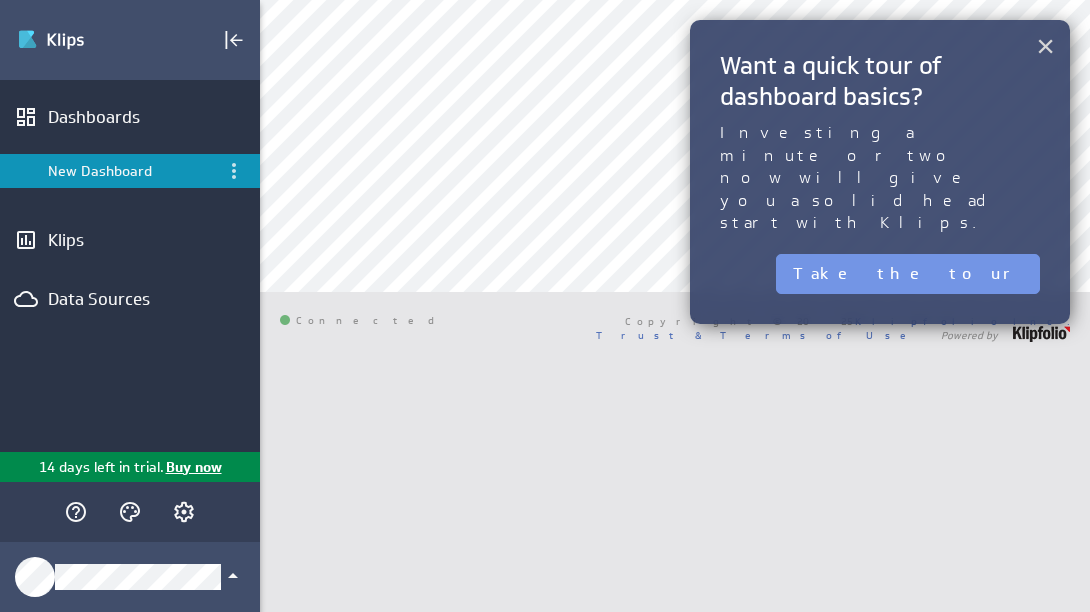 click on "×" at bounding box center (1045, 46) 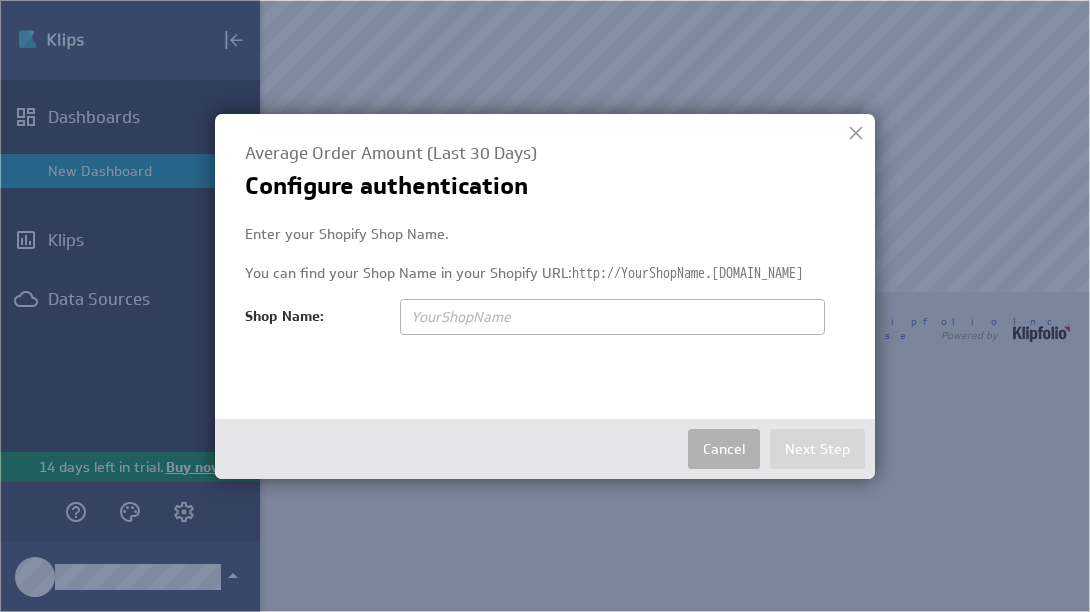 click at bounding box center (856, 133) 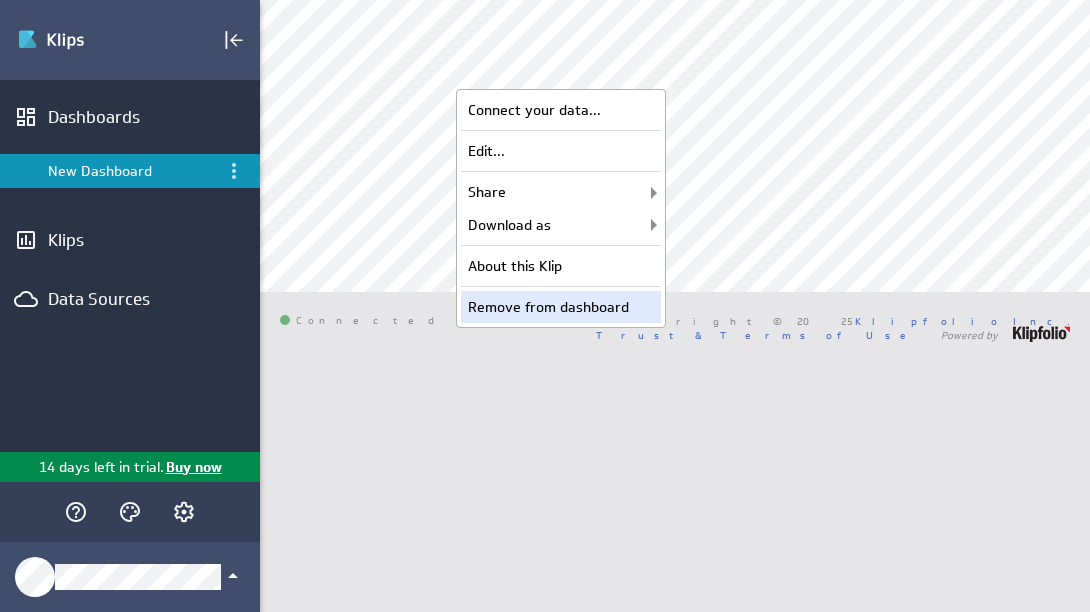 click on "Remove from dashboard" at bounding box center (561, 307) 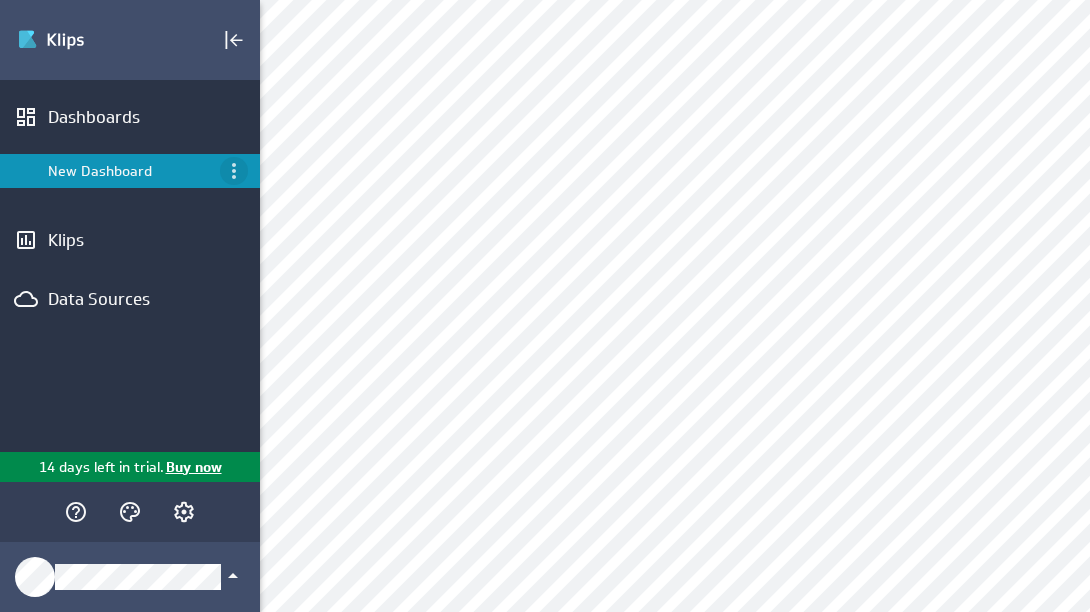 click 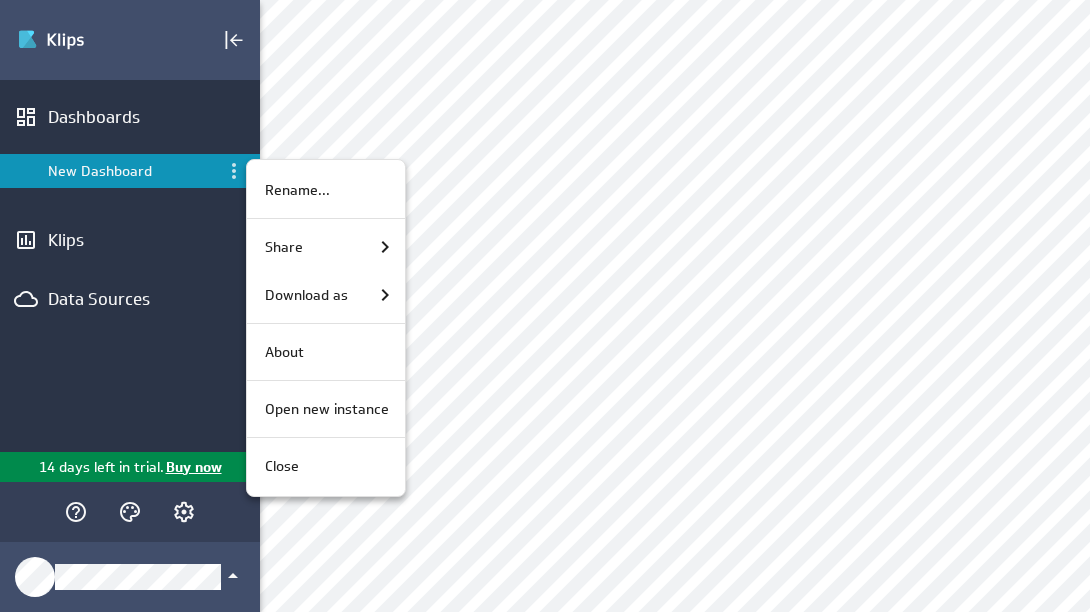 click at bounding box center [545, 306] 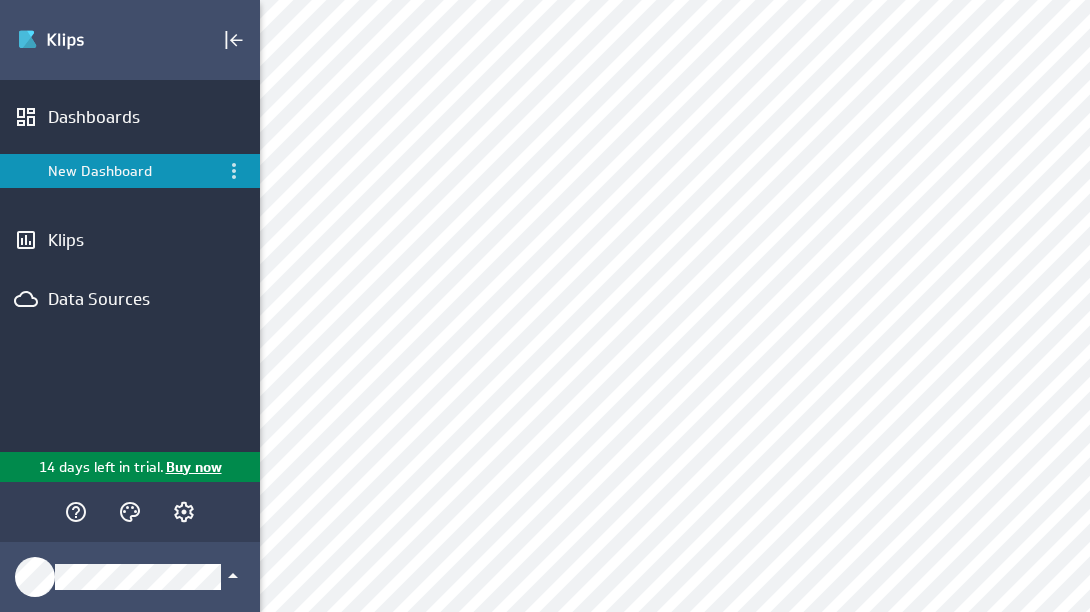 click on "Data Sources" at bounding box center [130, 299] 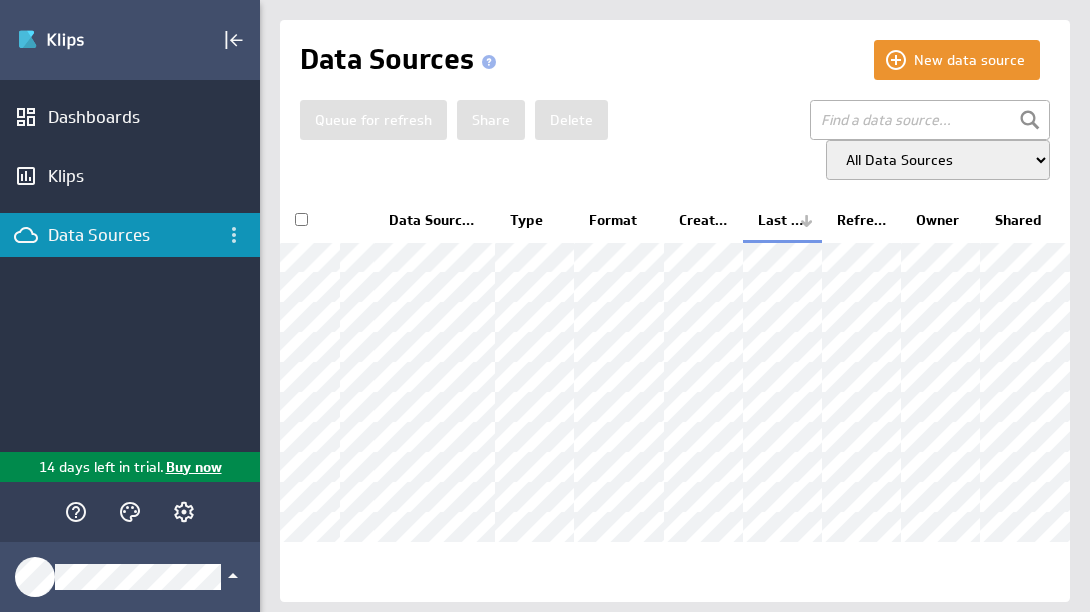 scroll, scrollTop: 0, scrollLeft: 0, axis: both 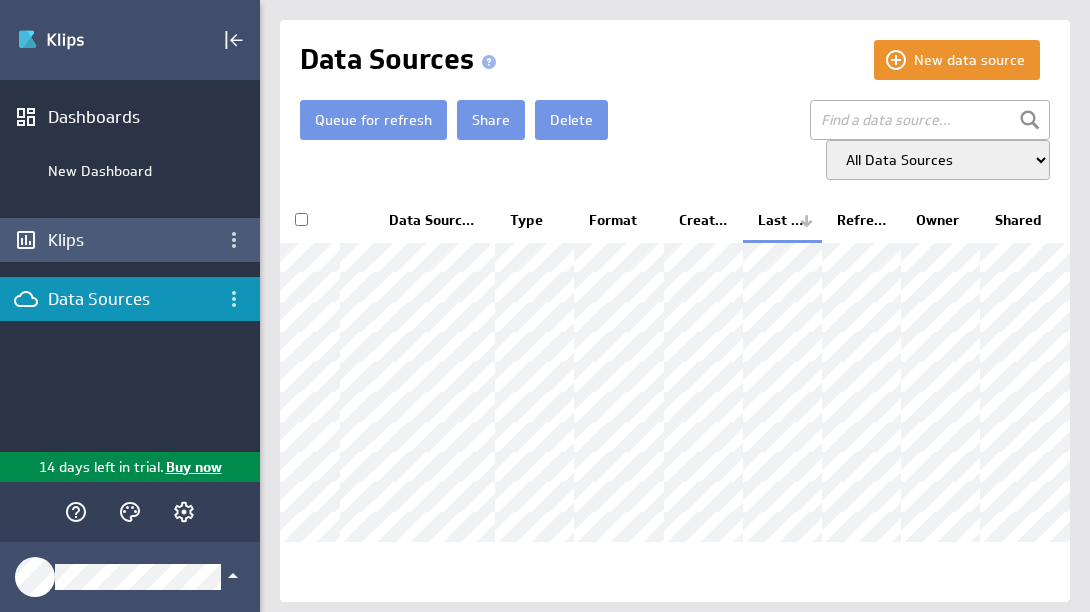 click on "Klips" at bounding box center (130, 240) 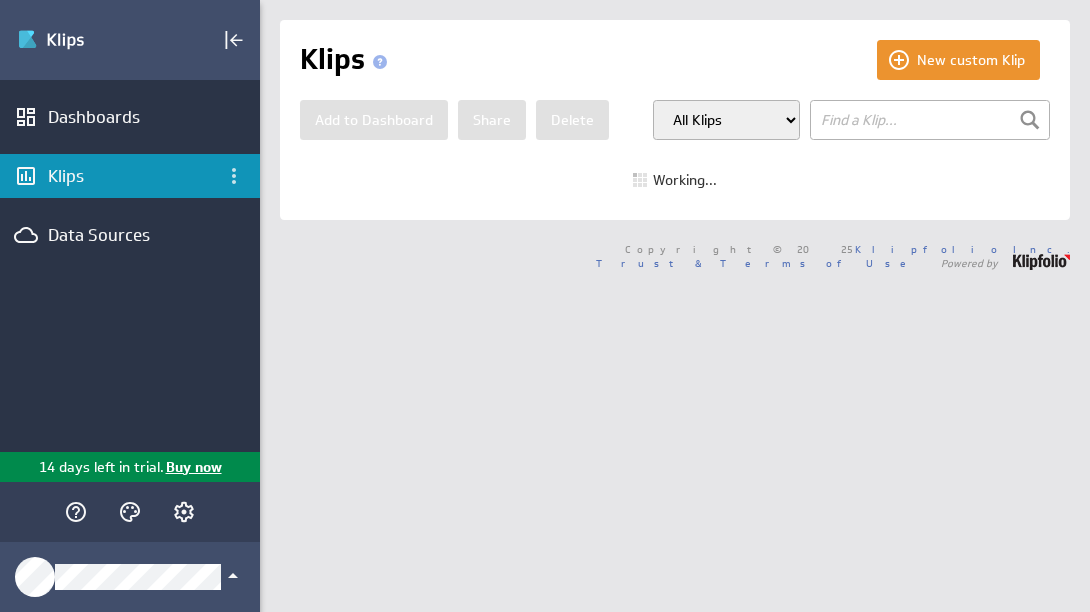 scroll, scrollTop: 0, scrollLeft: 0, axis: both 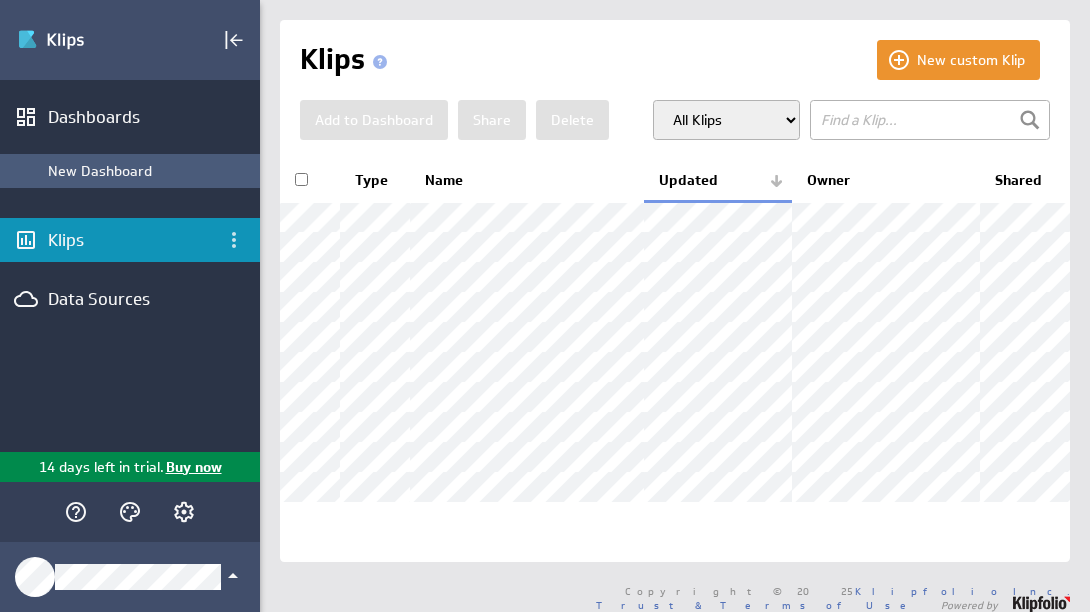 click on "New Dashboard" at bounding box center (149, 171) 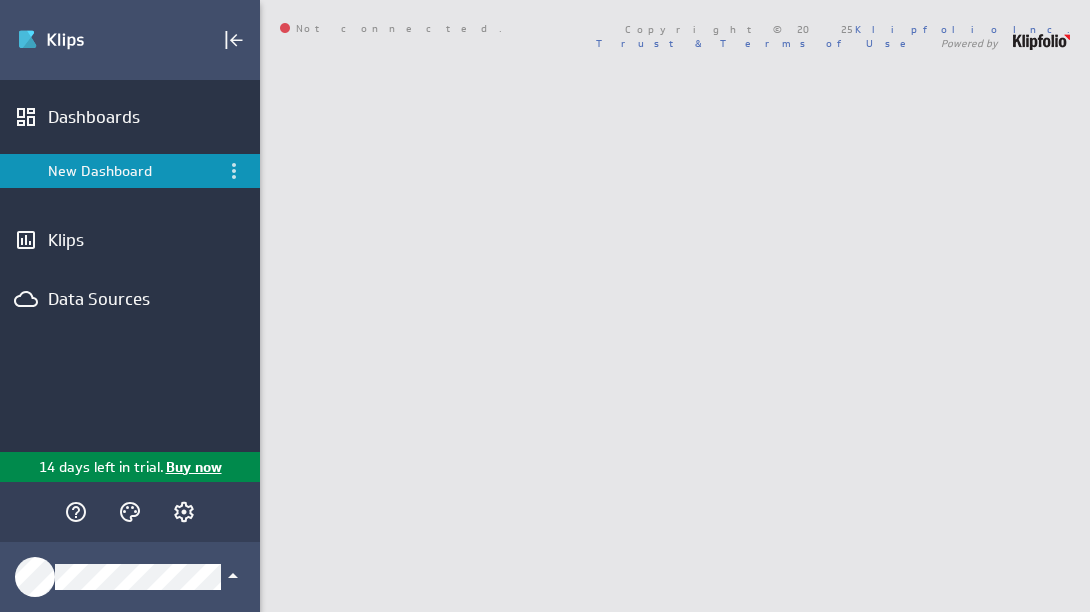scroll, scrollTop: 0, scrollLeft: 0, axis: both 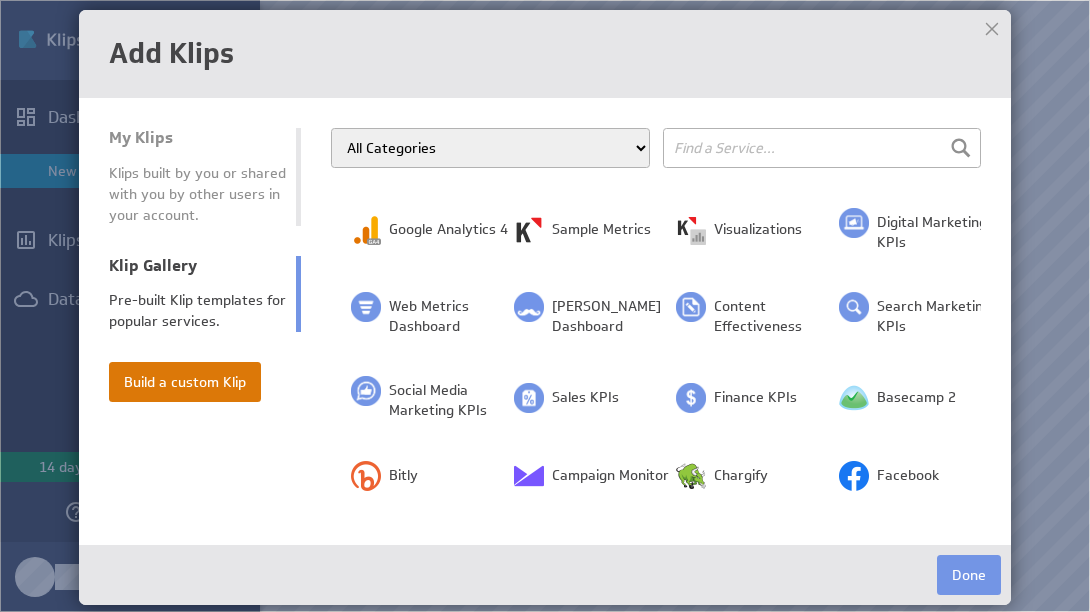click on "Build a custom Klip" at bounding box center [185, 382] 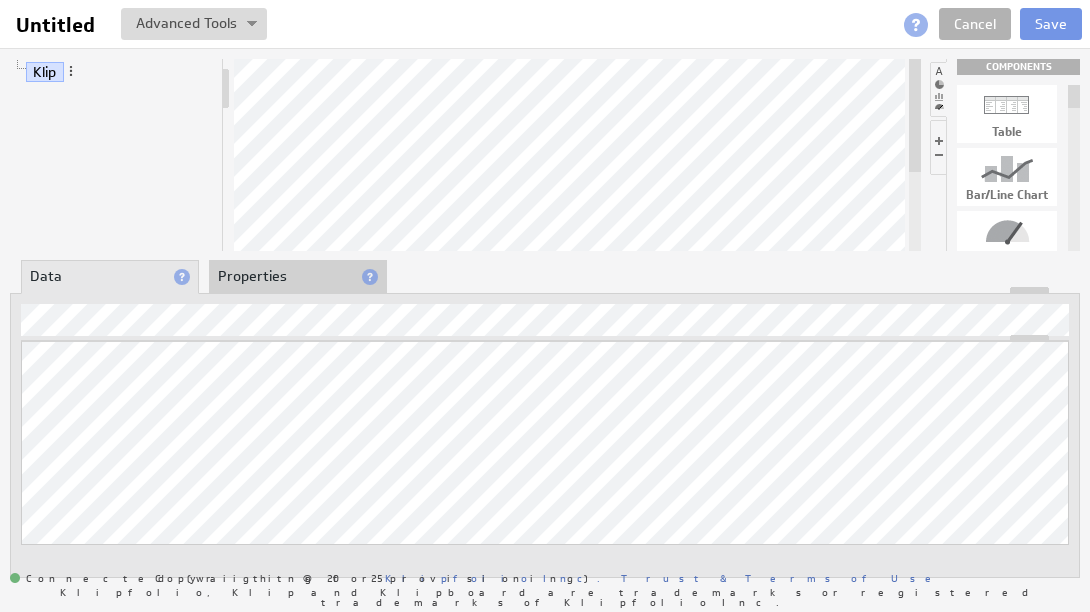scroll, scrollTop: 0, scrollLeft: 0, axis: both 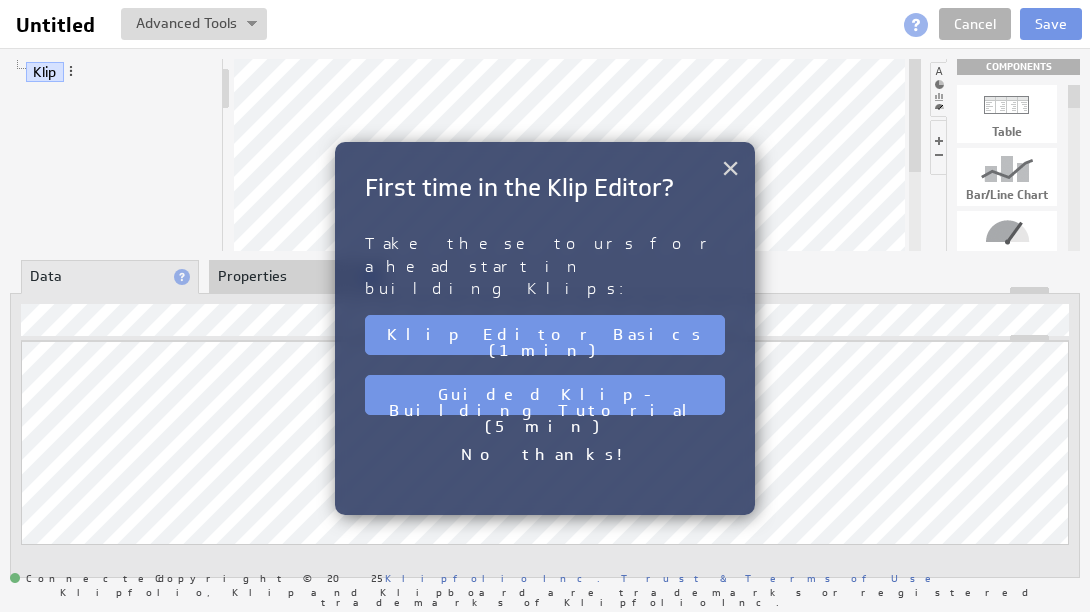 click on "×" at bounding box center (730, 168) 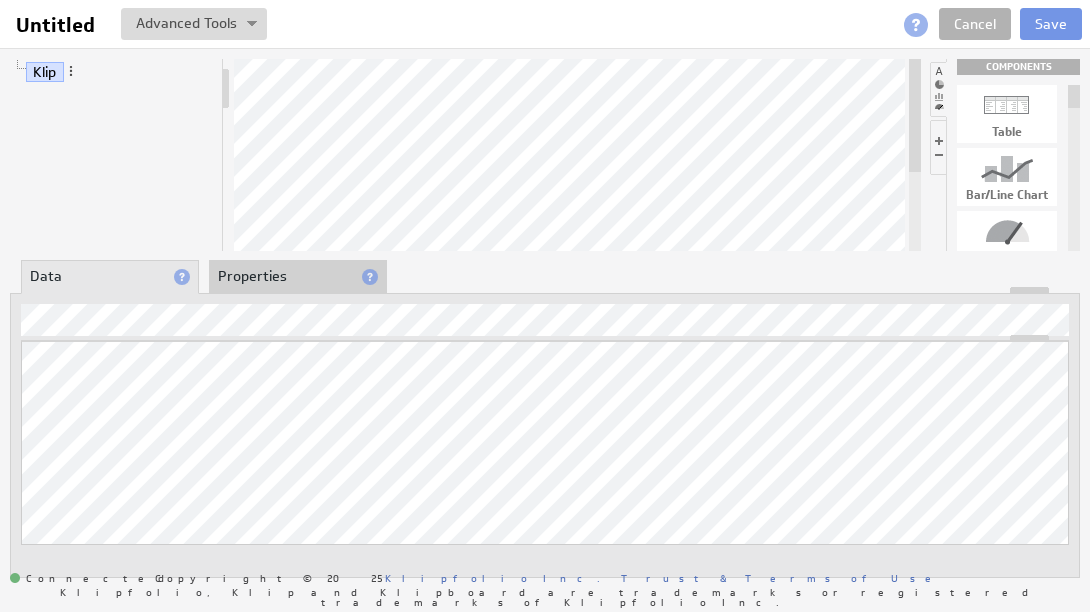 click at bounding box center (1007, 169) 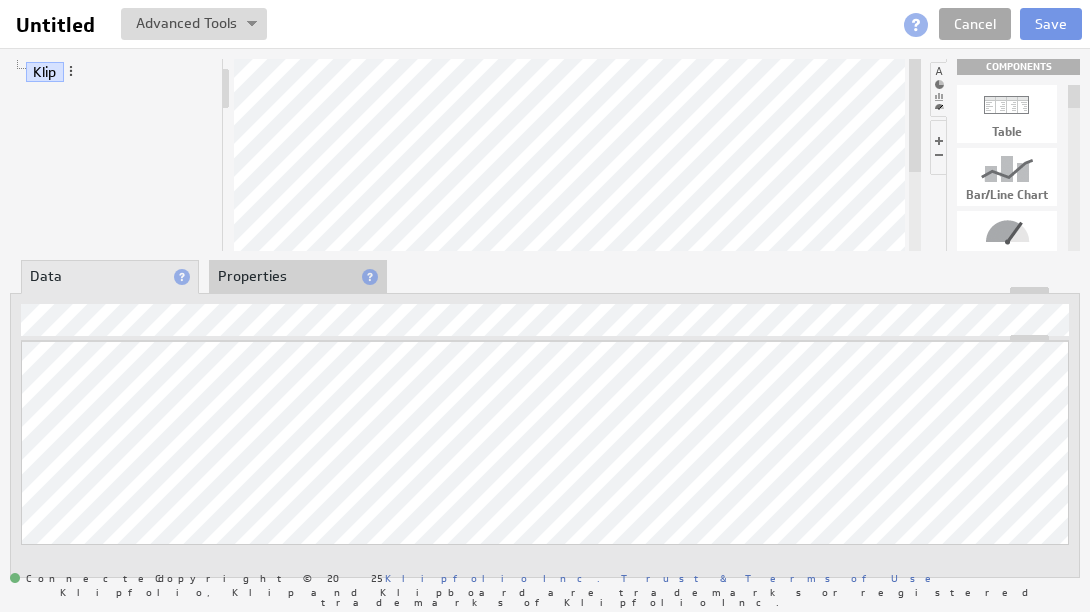 click on "Cancel" at bounding box center [975, 24] 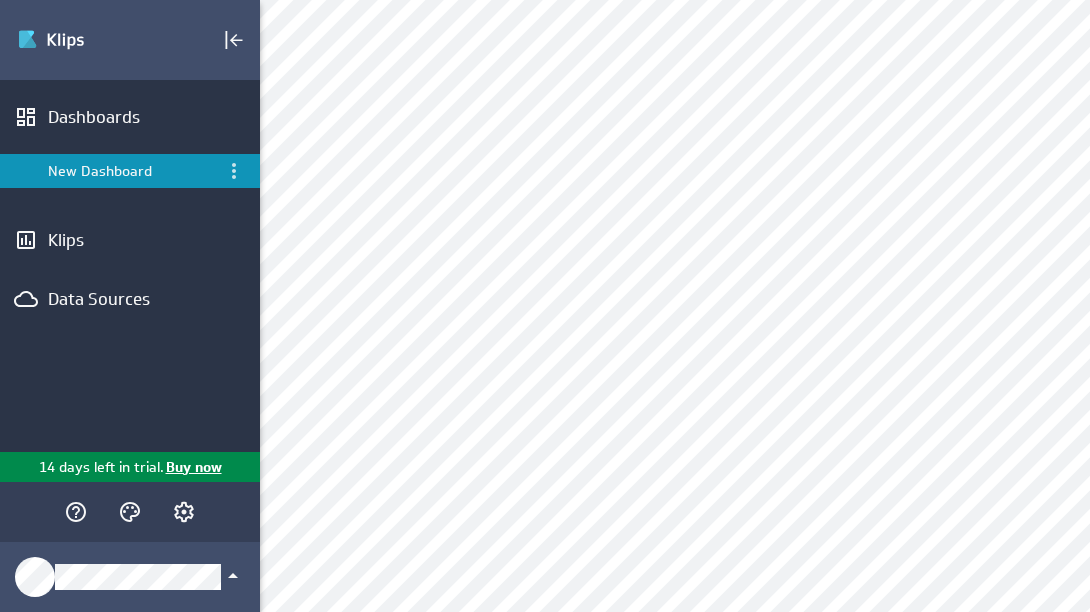 scroll, scrollTop: 0, scrollLeft: 0, axis: both 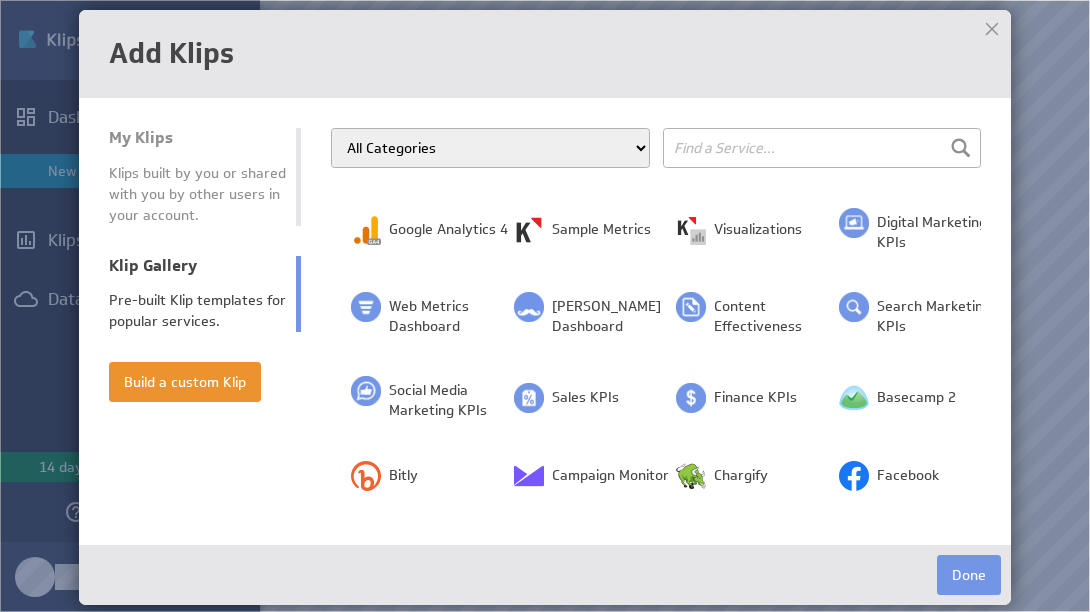 click on "All Categories Advertising Cloud Storage Customer Support Dashboard Gallery Data Store E-Mail Campaign E-commerce Finance Generic Human Resources IT Marketing Mobile Analytics Project Management Research and Development SEO Sales and CRM Samples Social Media Survey Web Analytics" at bounding box center [490, 148] 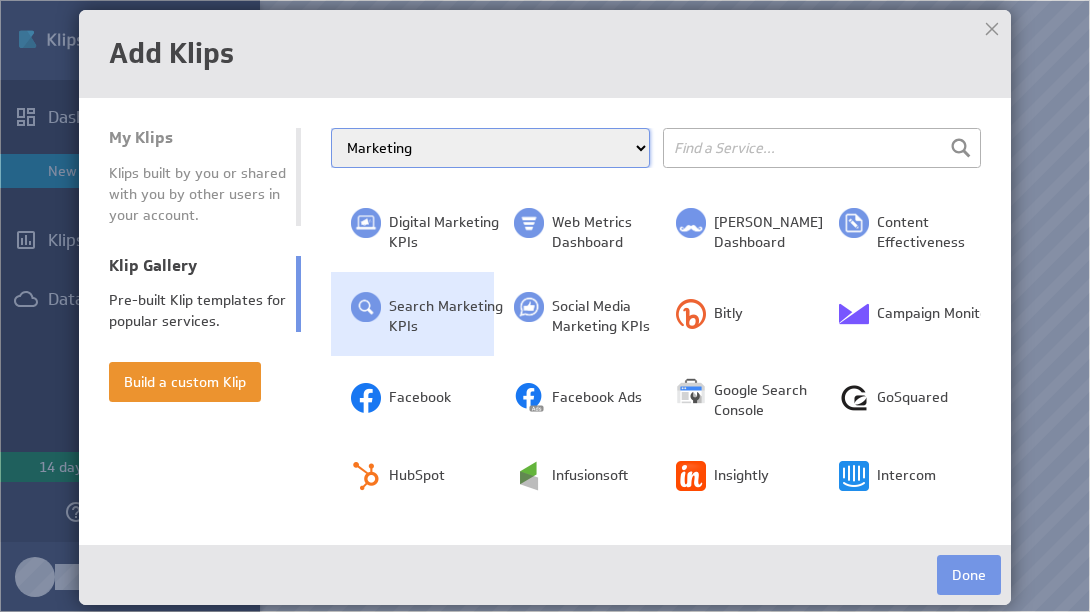 click on "Search Marketing KPIs" at bounding box center (450, 316) 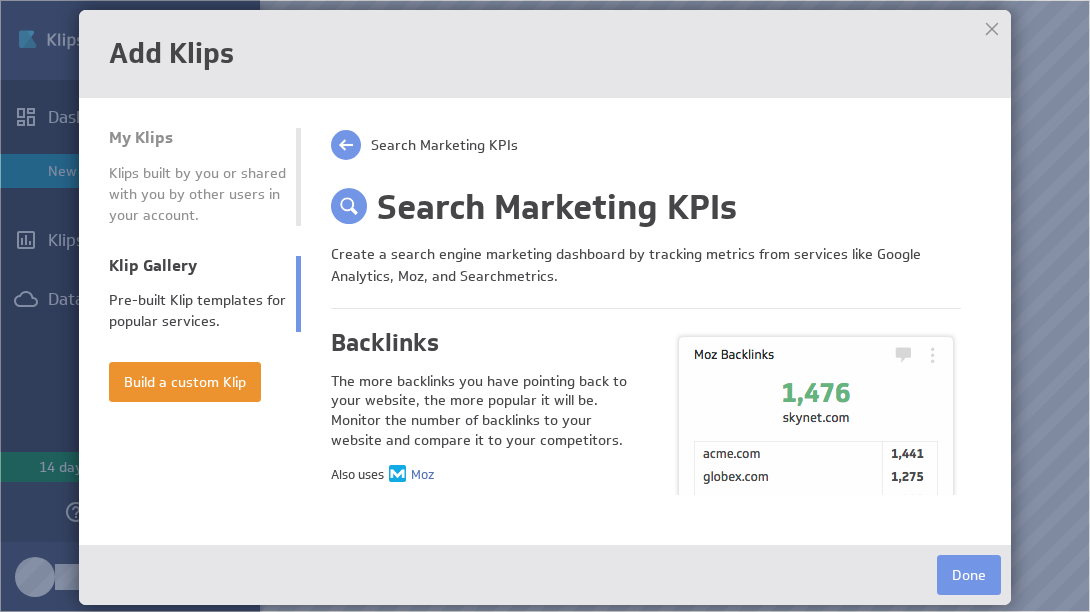 click at bounding box center [346, 145] 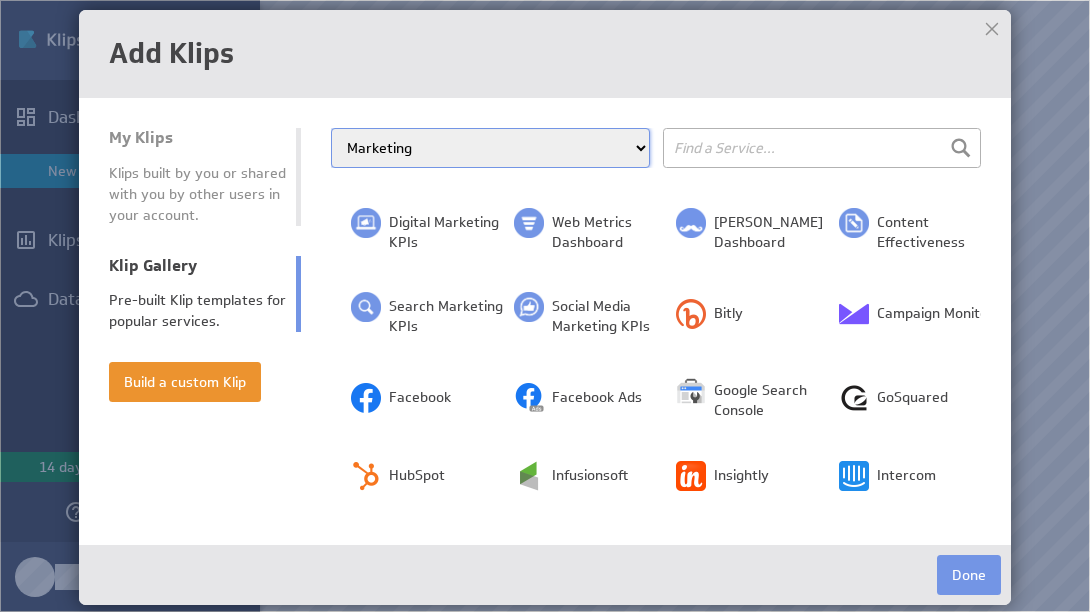 click at bounding box center [992, 29] 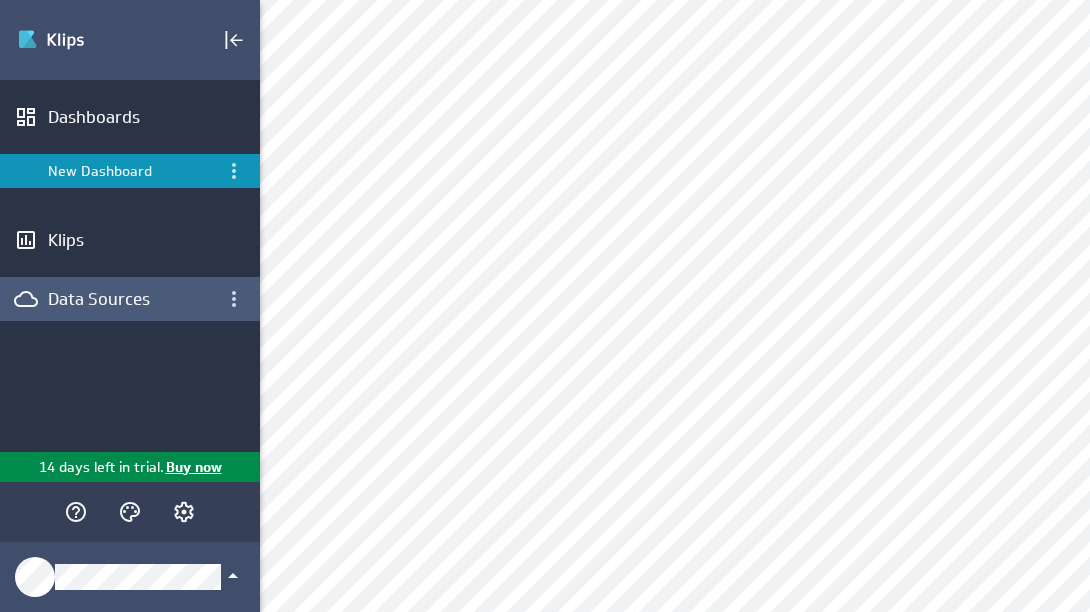 click on "Data Sources" at bounding box center [130, 299] 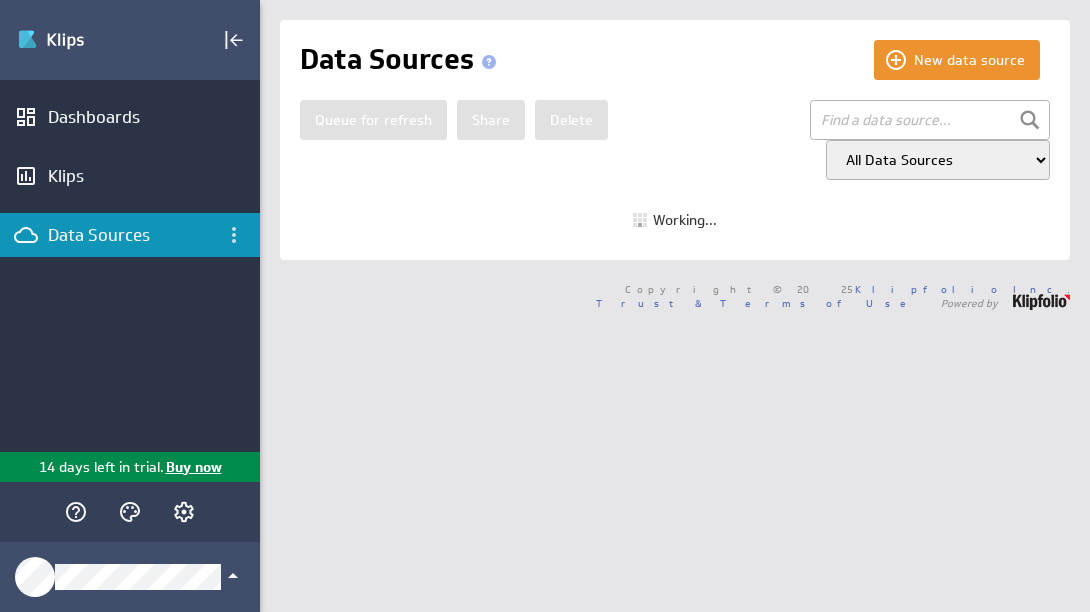 scroll, scrollTop: 0, scrollLeft: 0, axis: both 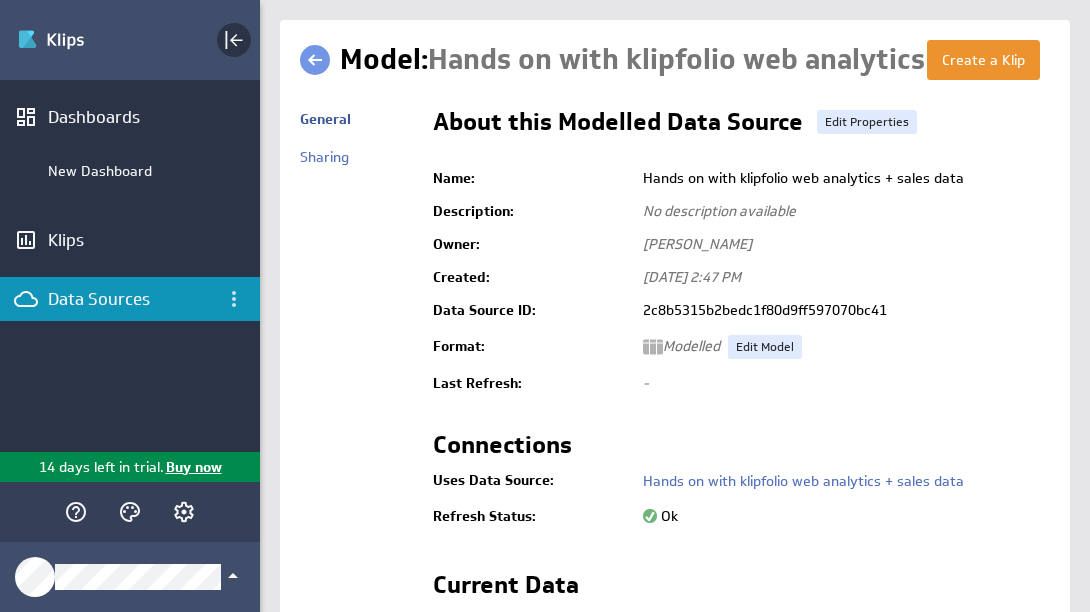 click 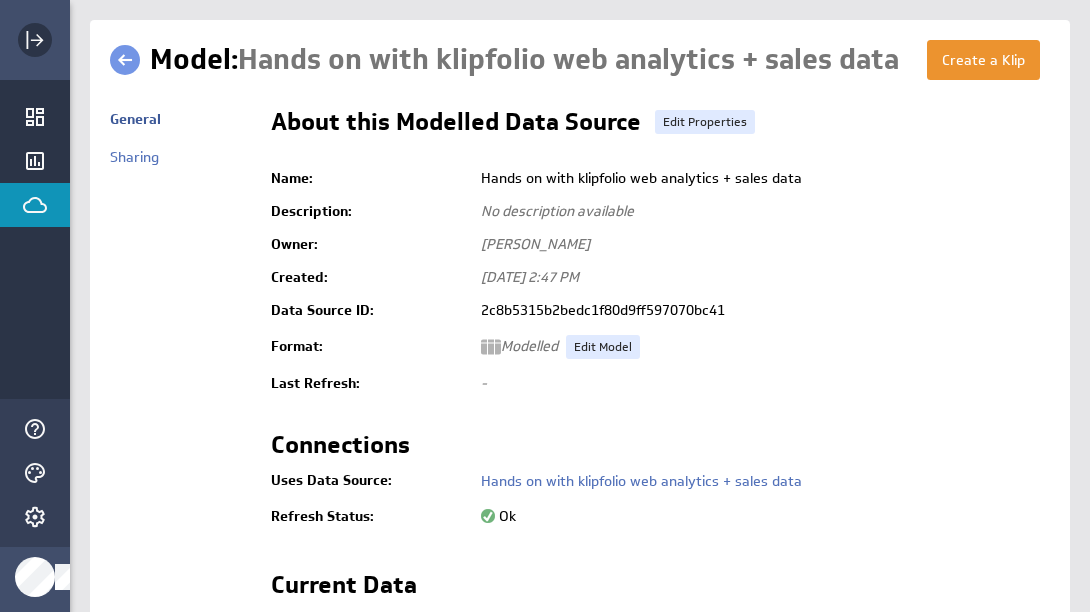 click 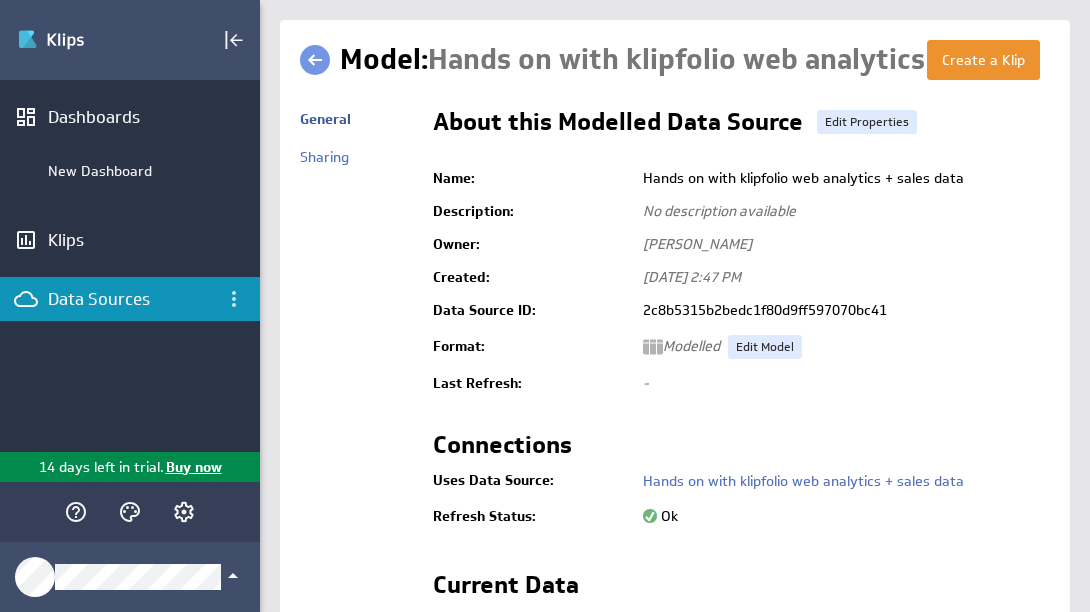 click at bounding box center (315, 60) 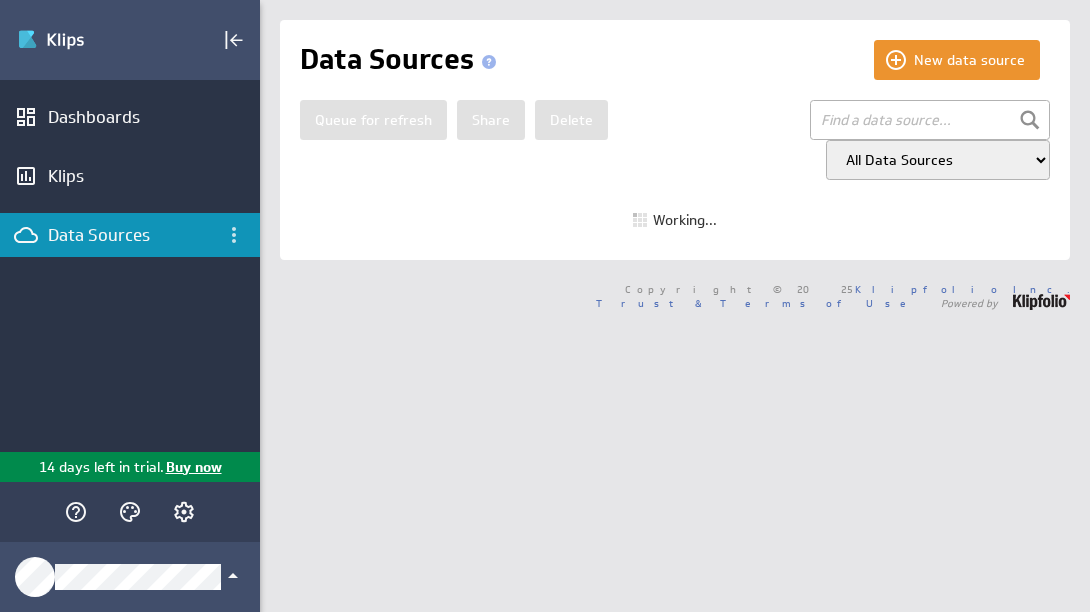 scroll, scrollTop: 0, scrollLeft: 0, axis: both 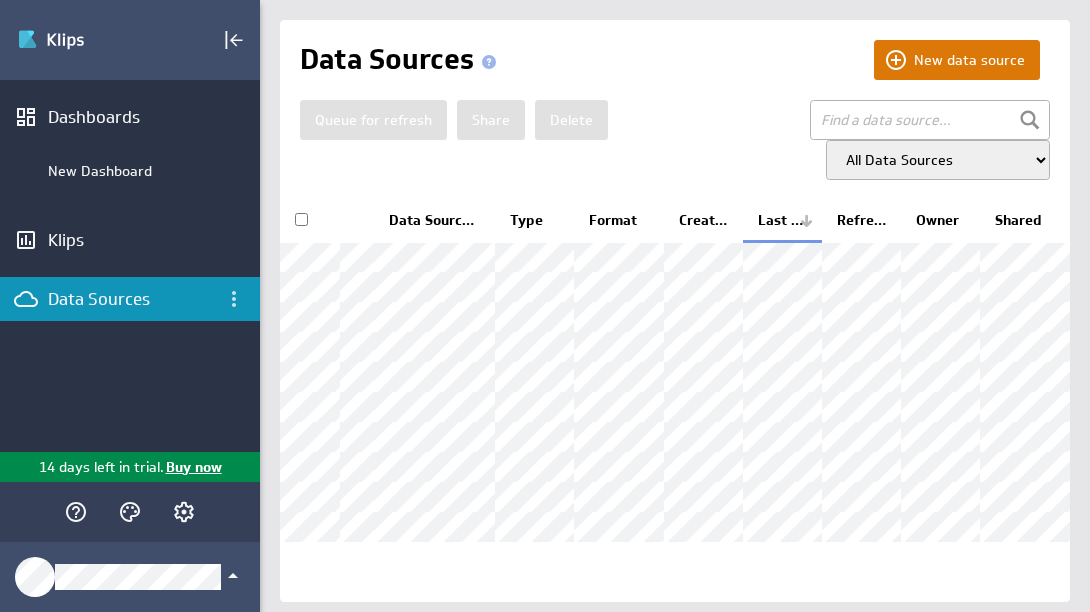 click on "New data source" at bounding box center (957, 60) 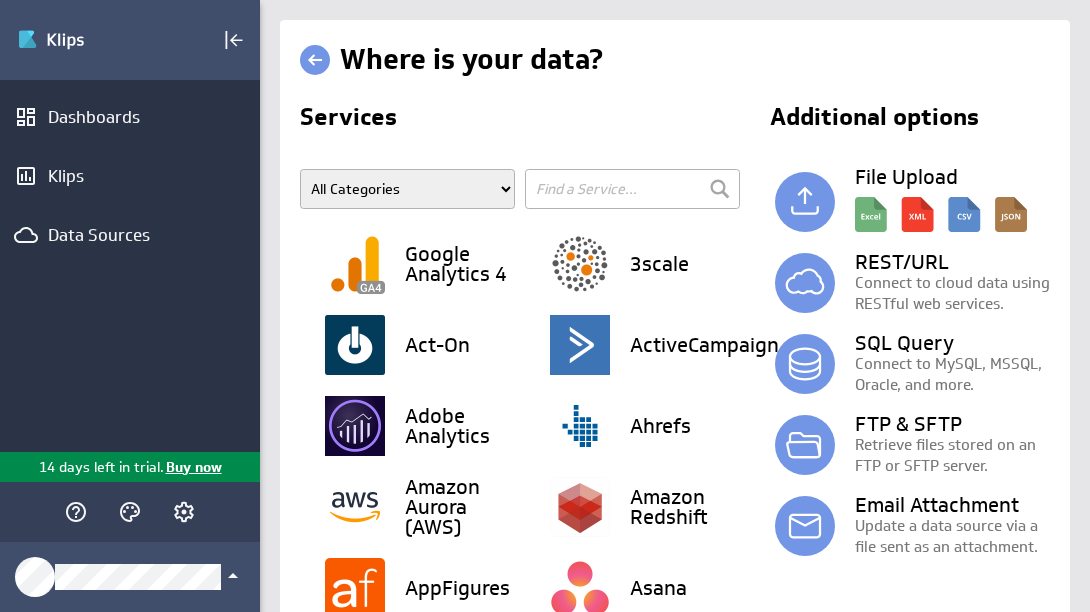 scroll, scrollTop: 0, scrollLeft: 0, axis: both 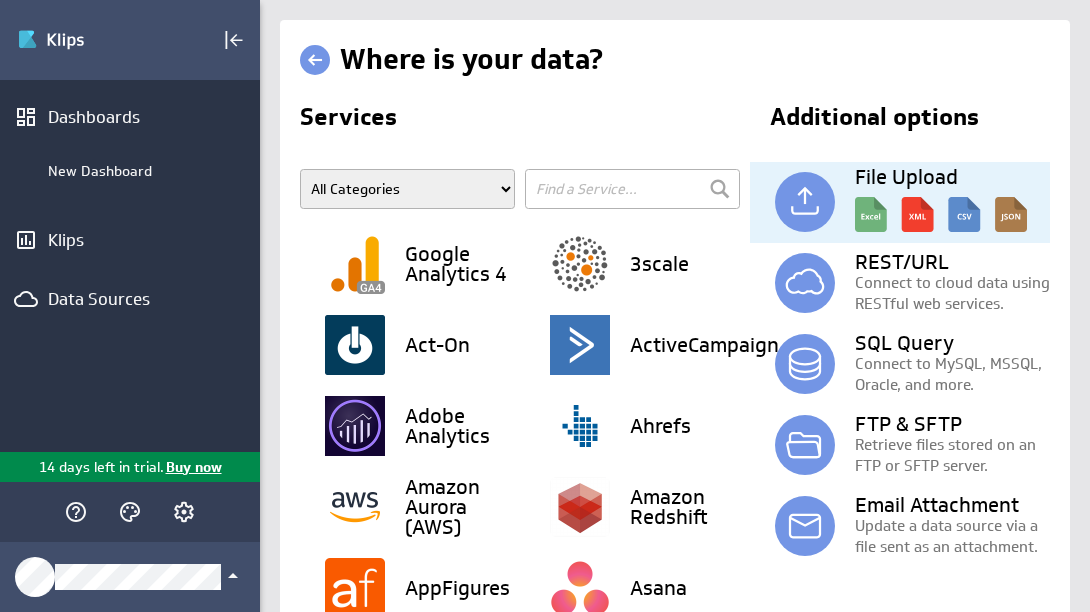 click on "File Upload" at bounding box center (912, 202) 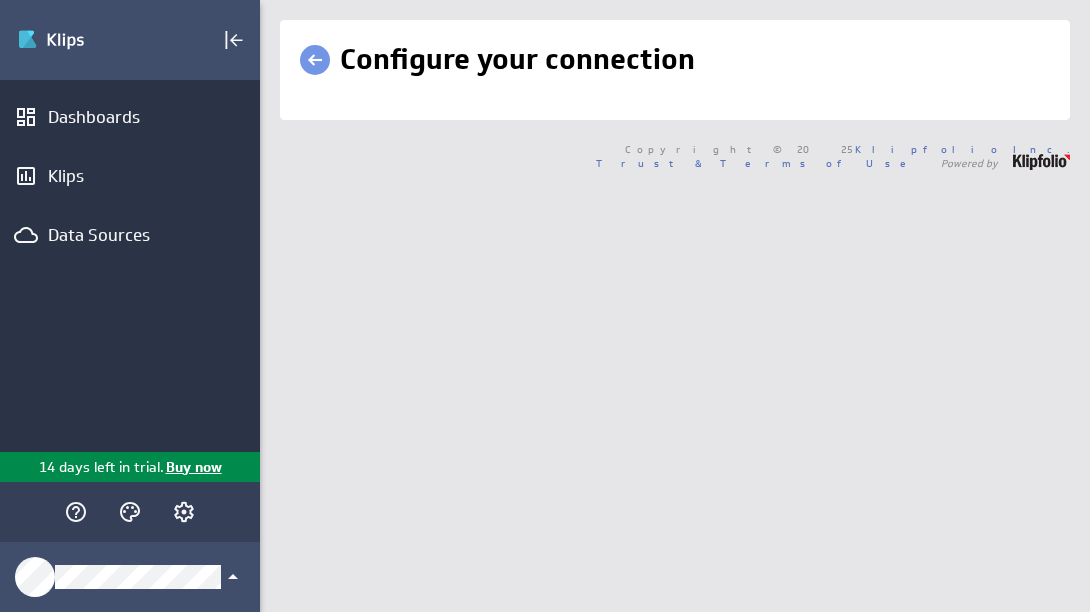 scroll, scrollTop: 0, scrollLeft: 0, axis: both 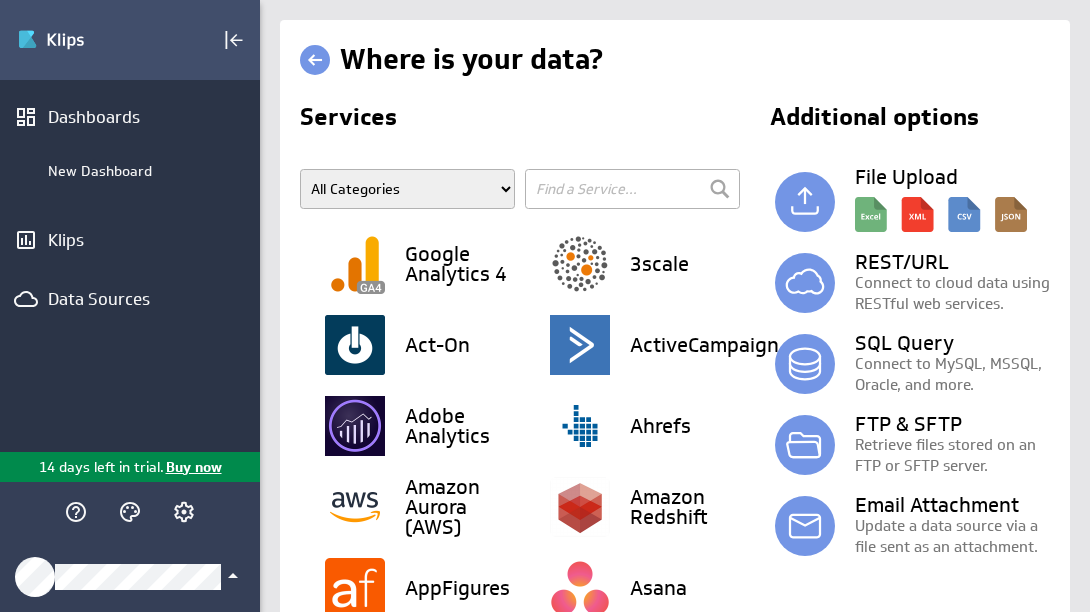 click 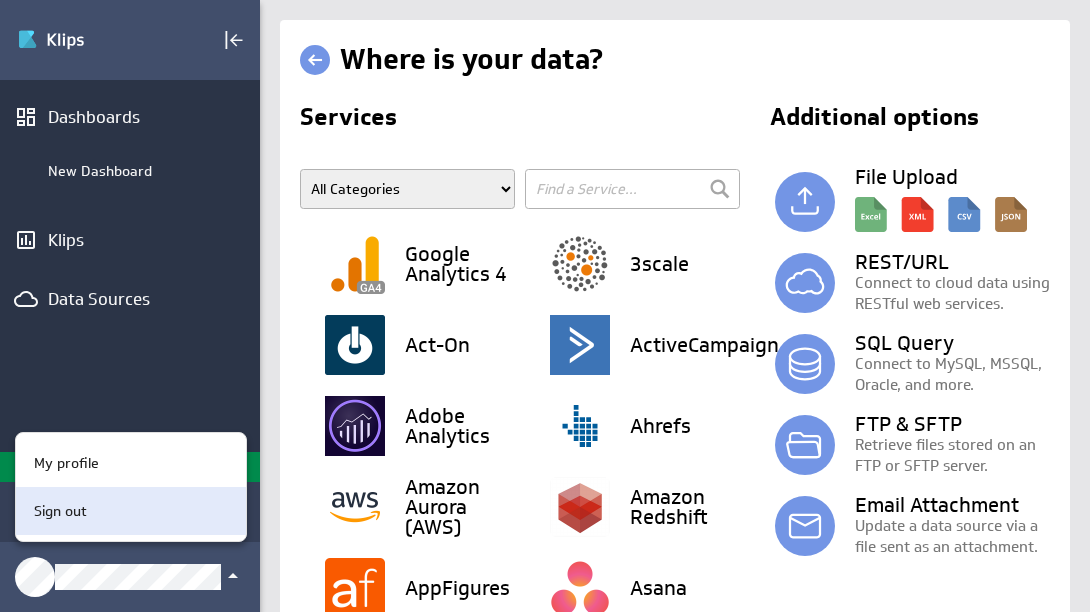 click on "Sign out" at bounding box center (128, 511) 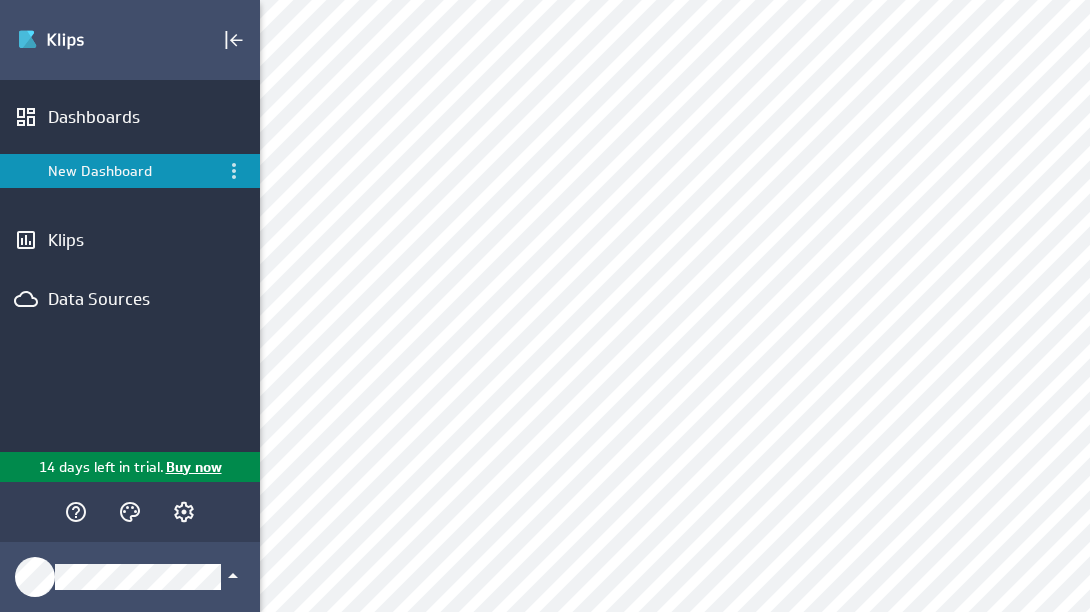 scroll, scrollTop: 0, scrollLeft: 0, axis: both 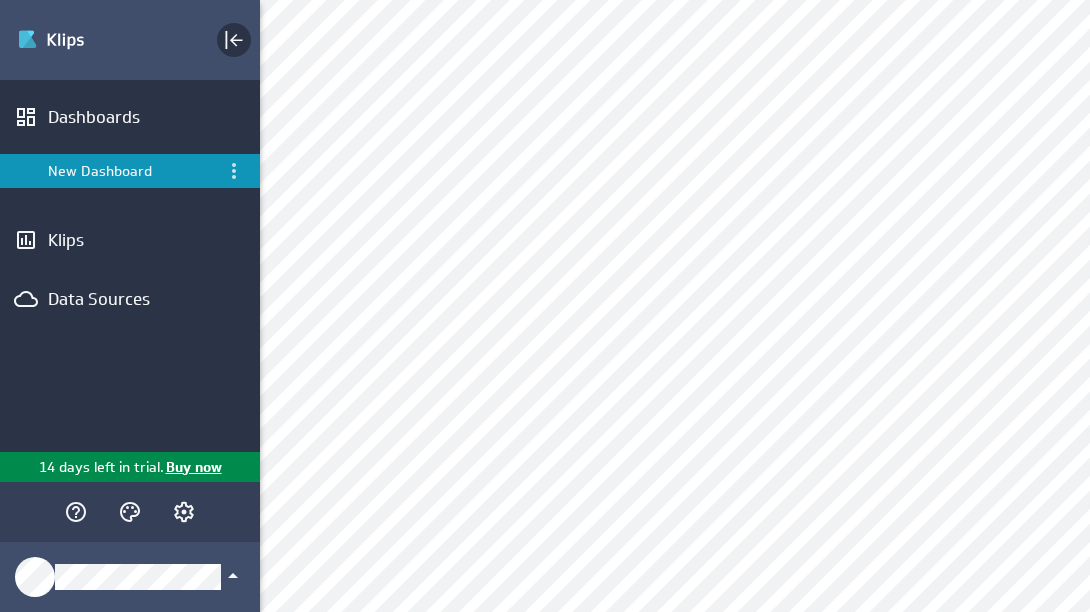click 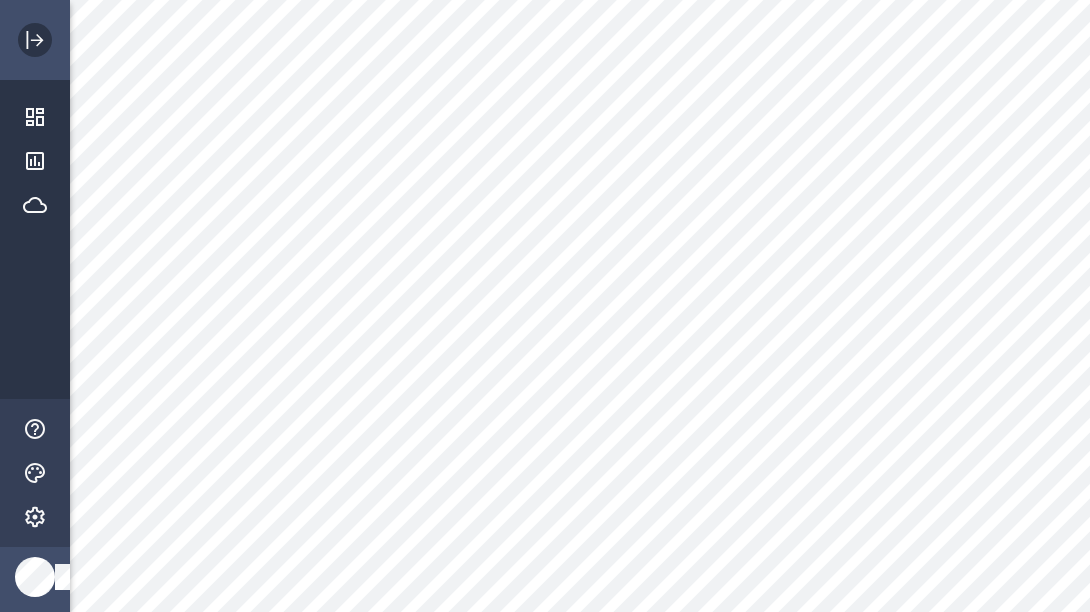click 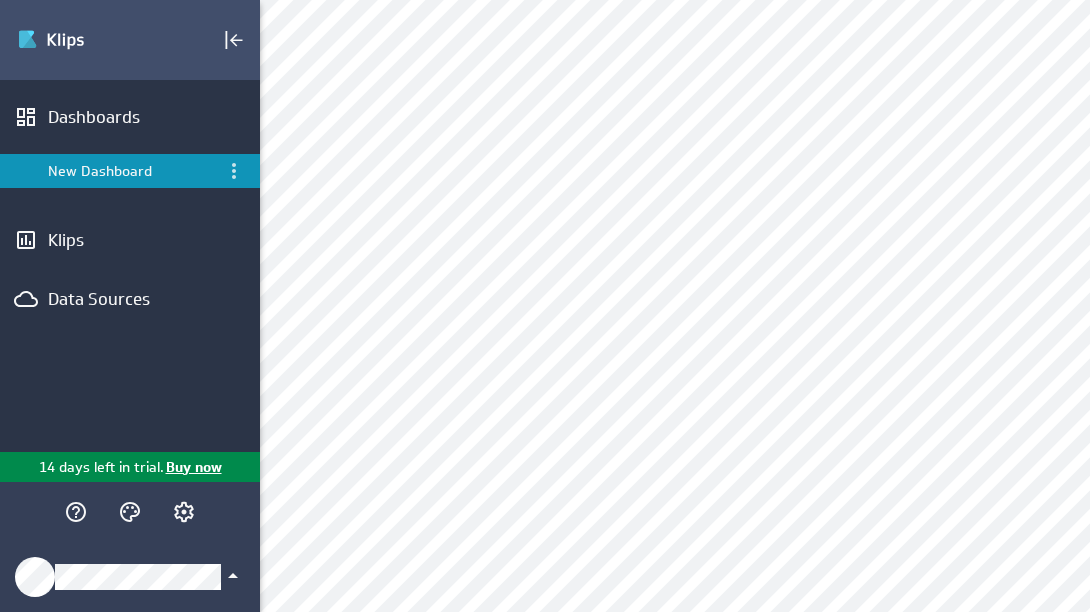 click 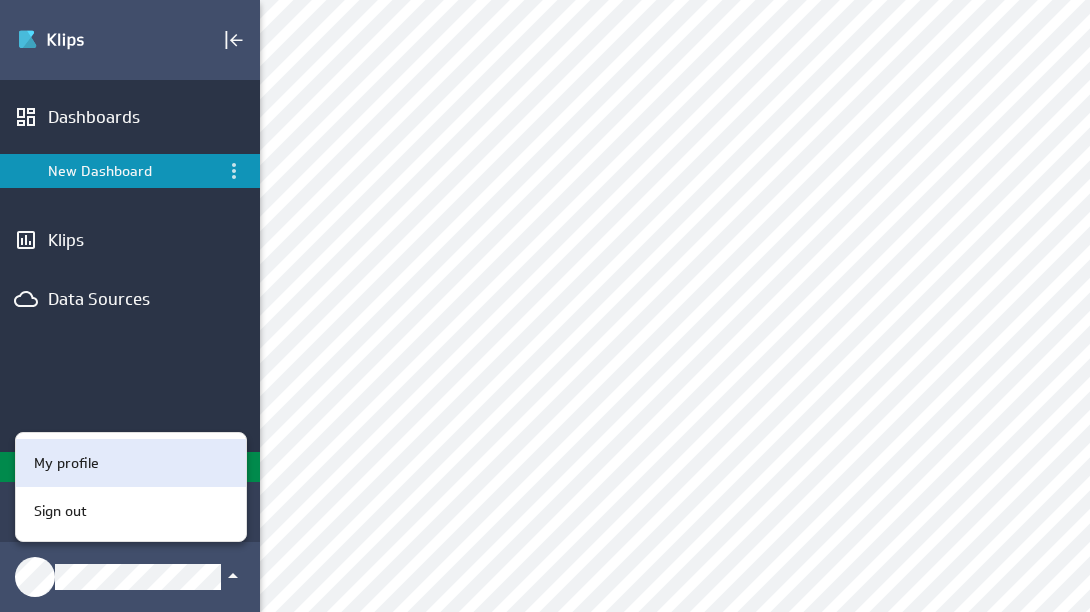 click on "My profile" at bounding box center (128, 463) 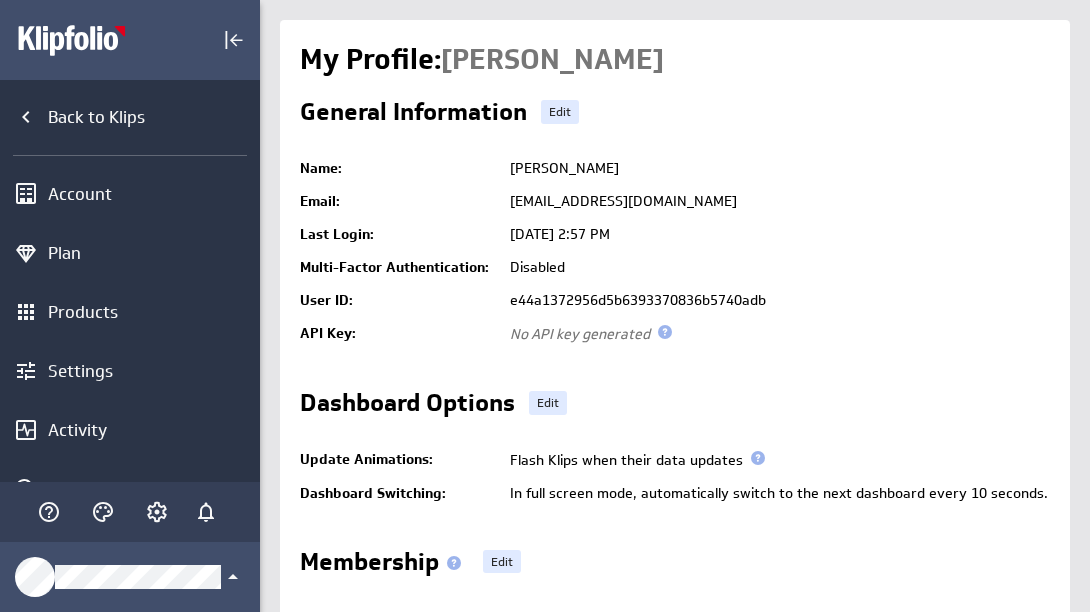 scroll, scrollTop: 0, scrollLeft: 0, axis: both 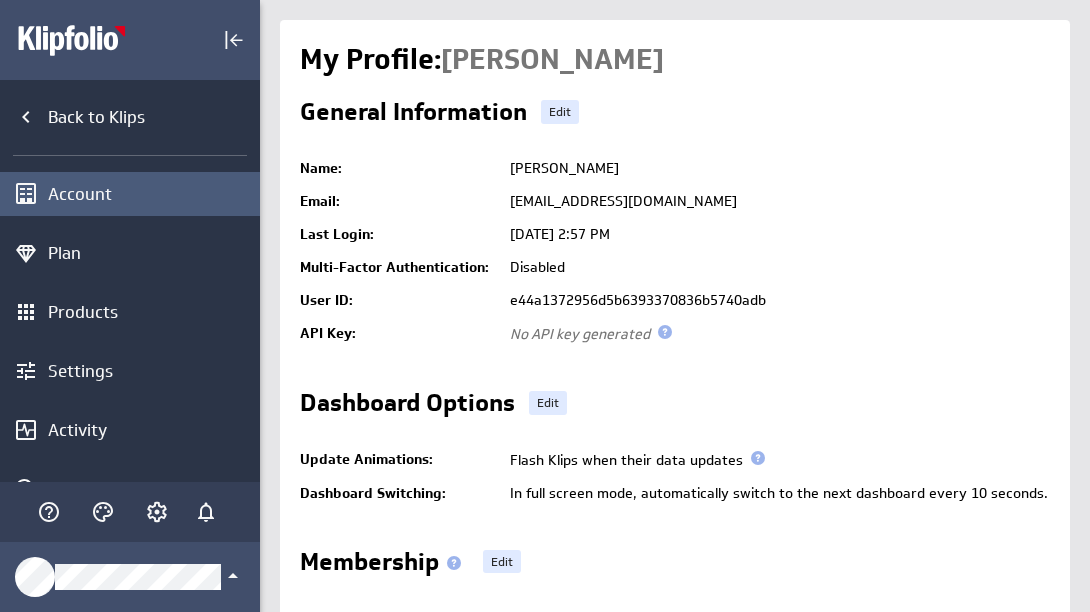click on "Account" at bounding box center (151, 194) 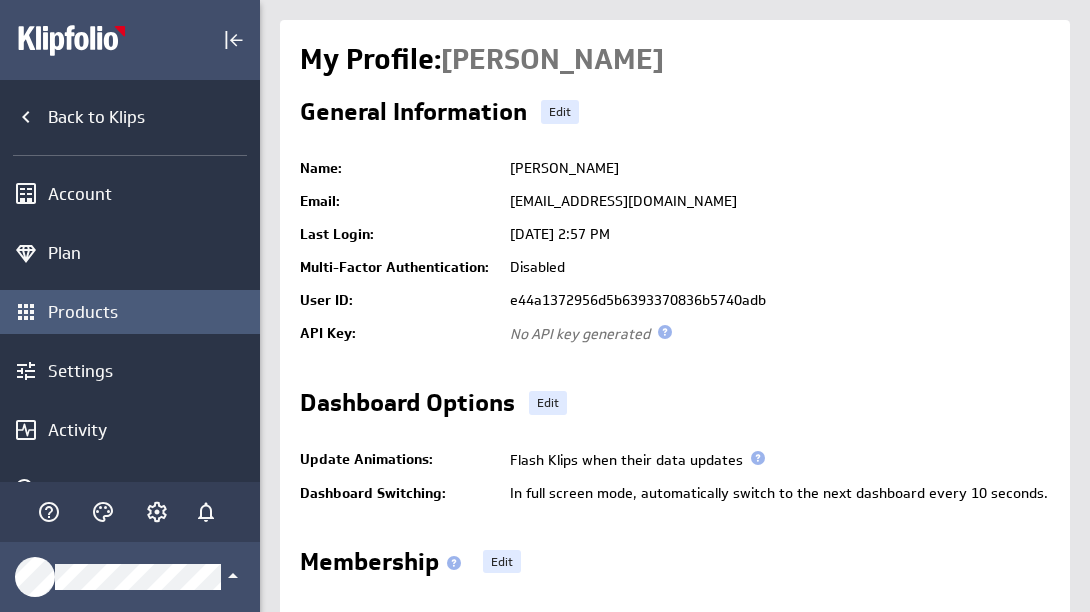 click on "Products" at bounding box center [151, 312] 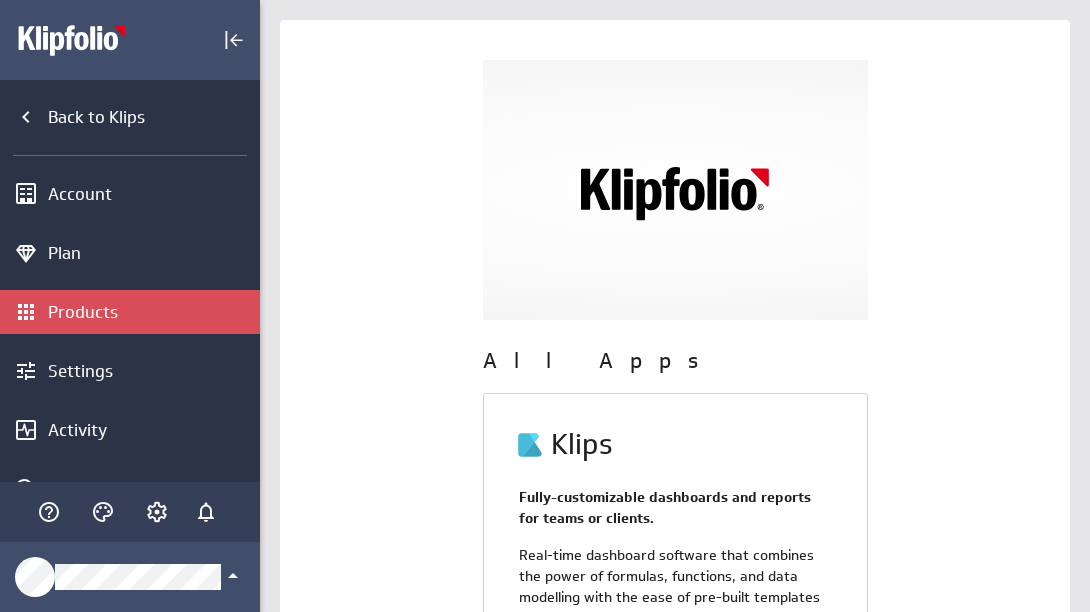 scroll, scrollTop: 0, scrollLeft: 0, axis: both 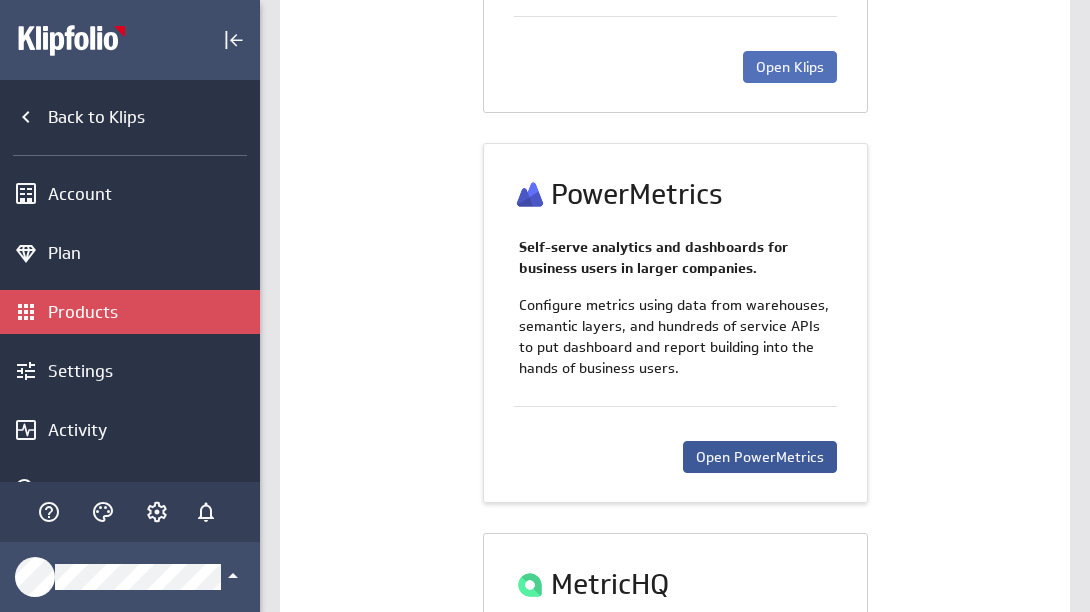 click on "Open PowerMetrics" at bounding box center (760, 457) 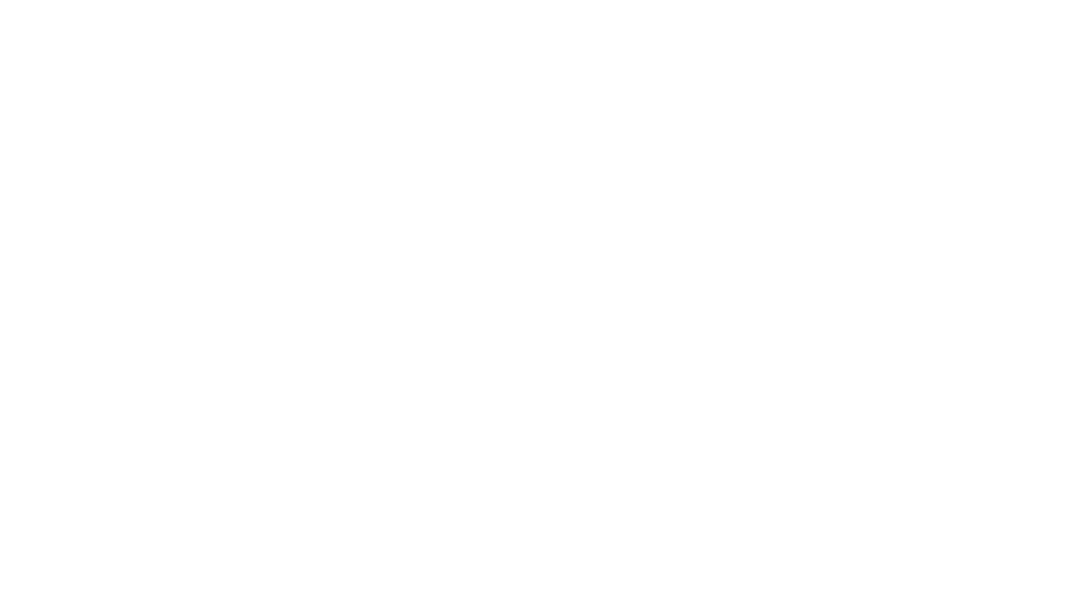 scroll, scrollTop: 0, scrollLeft: 0, axis: both 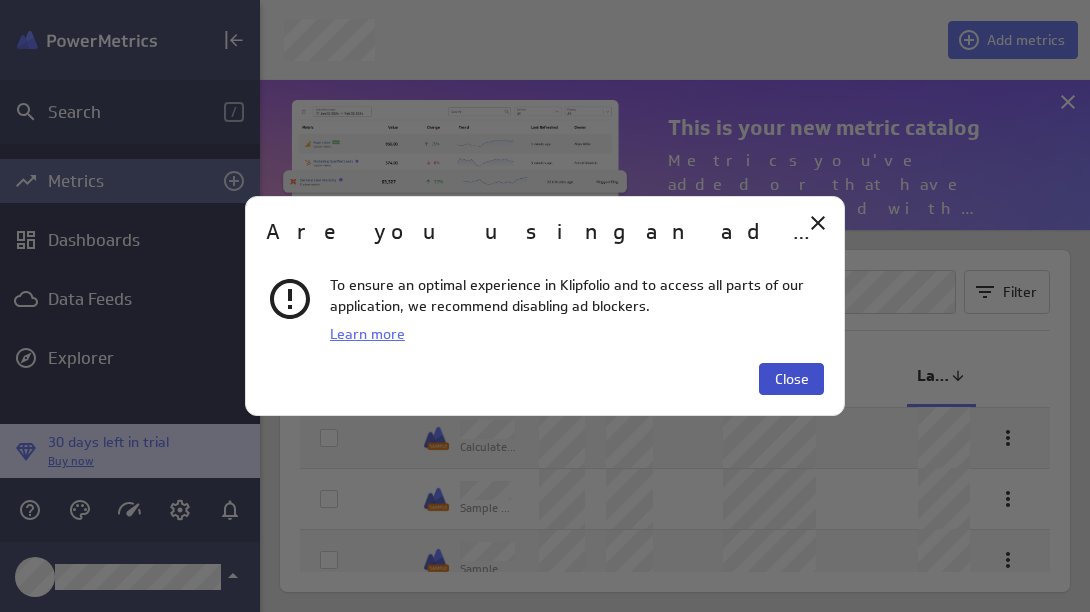click on "Close" at bounding box center [792, 379] 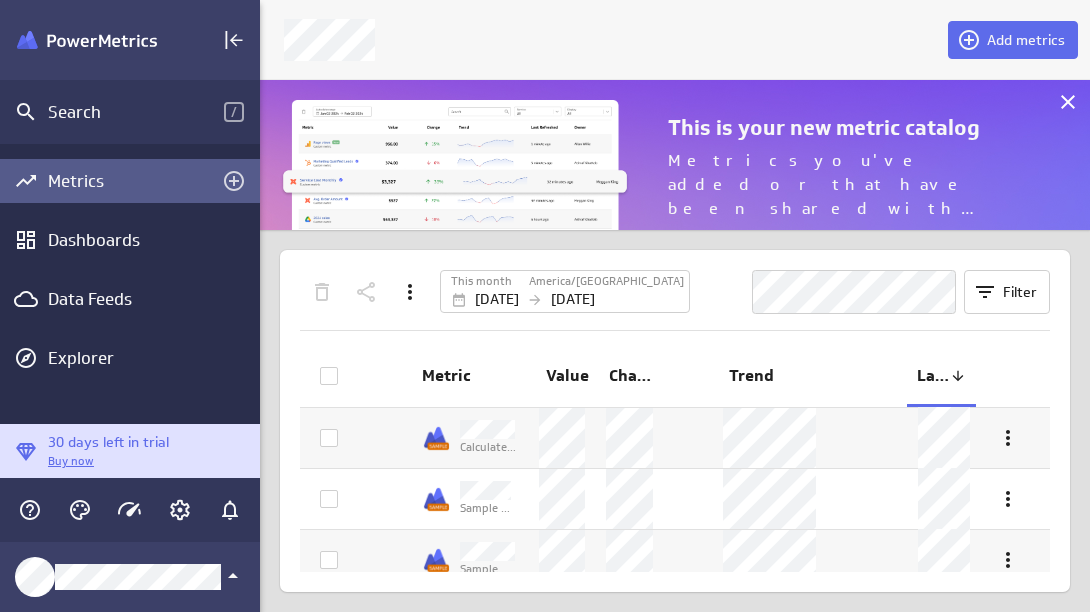 click on "Add metrics" at bounding box center (1013, 40) 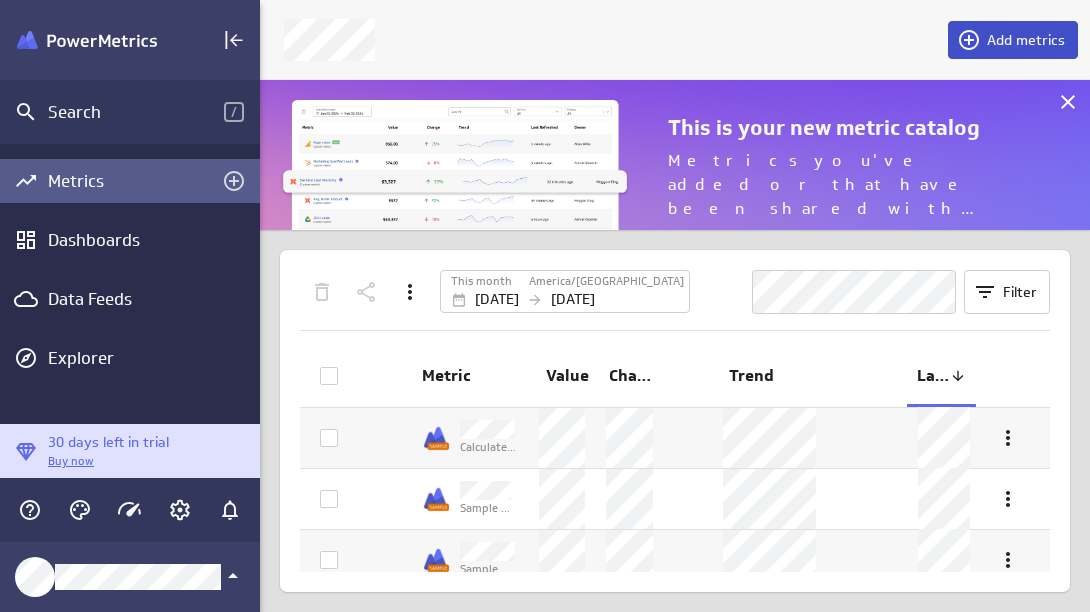 click on "Add metrics" at bounding box center [1026, 40] 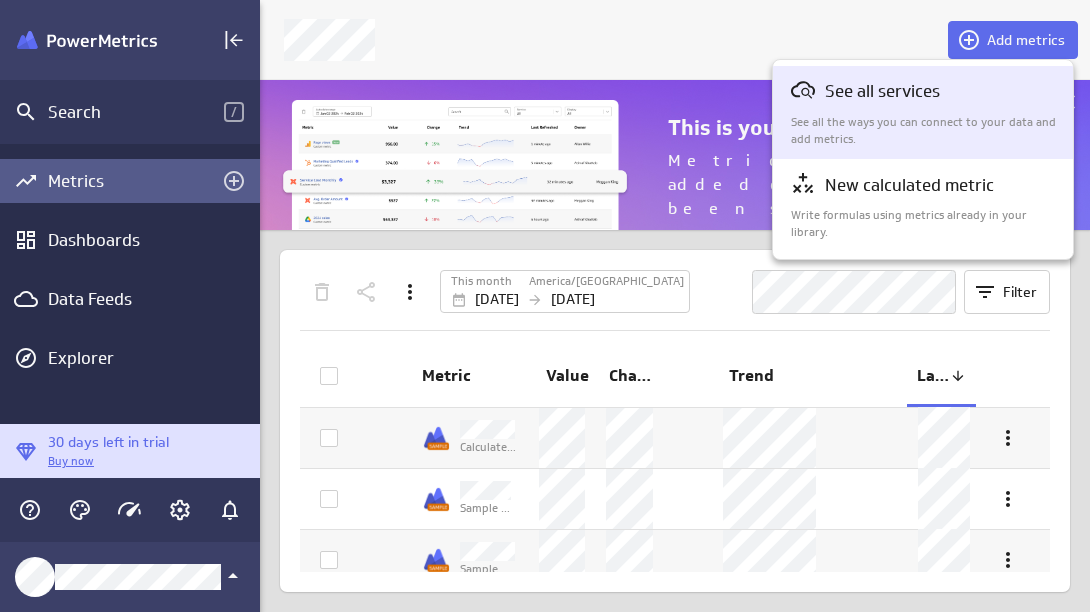 click on "See all services See all the ways you can connect to your data and add metrics." at bounding box center [924, 112] 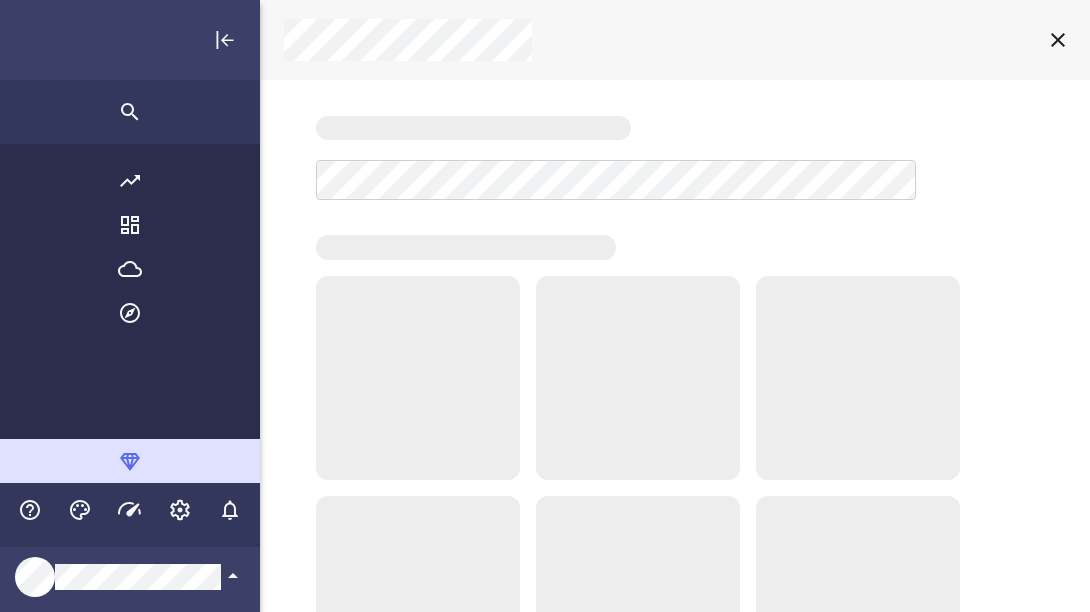 scroll, scrollTop: 10, scrollLeft: 10, axis: both 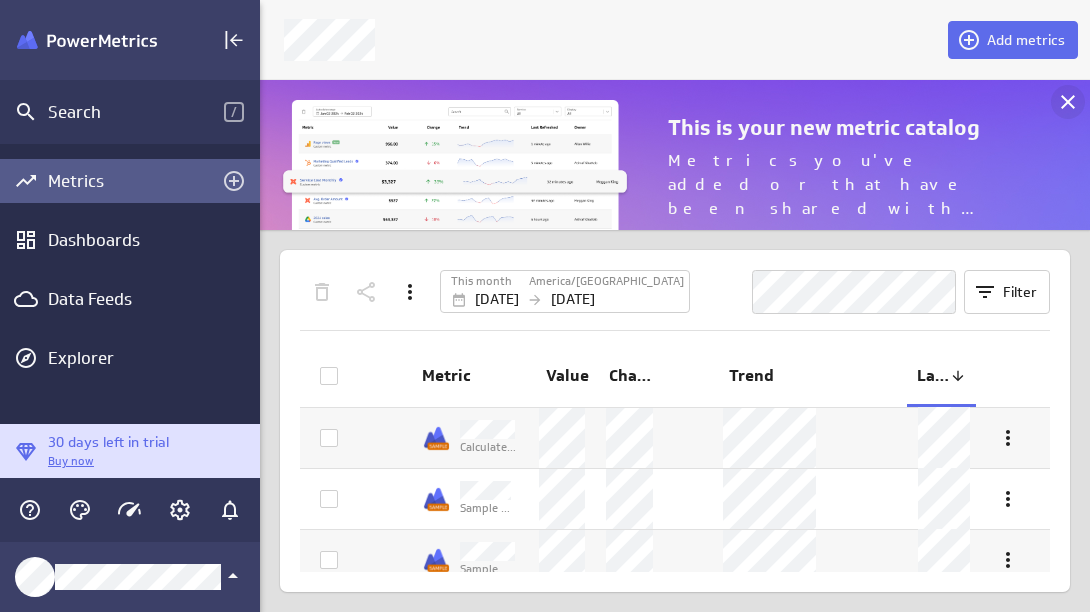 click 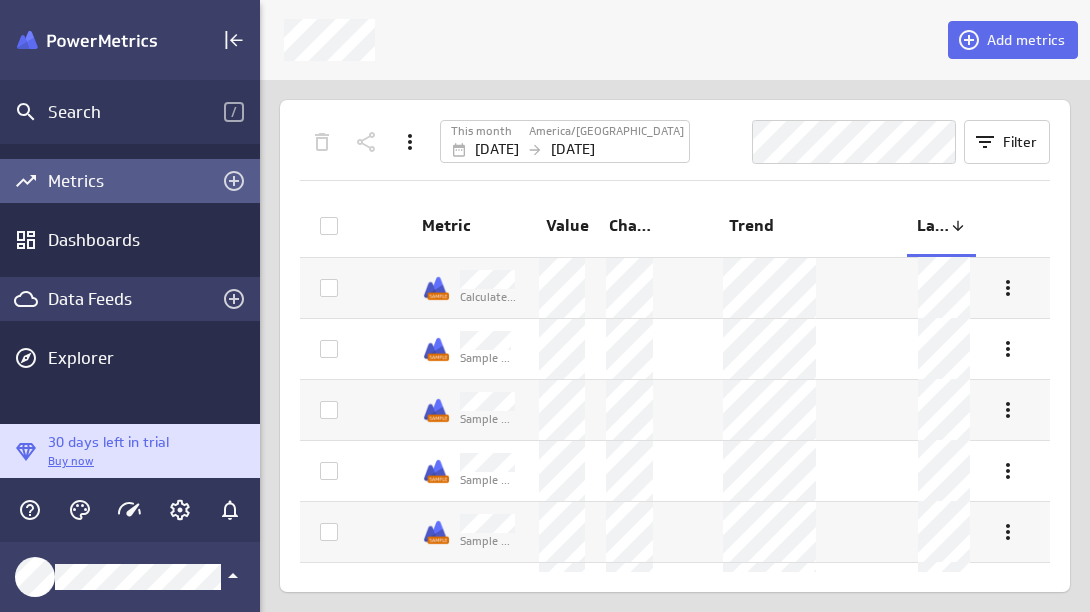 click on "Data Feeds" at bounding box center [130, 299] 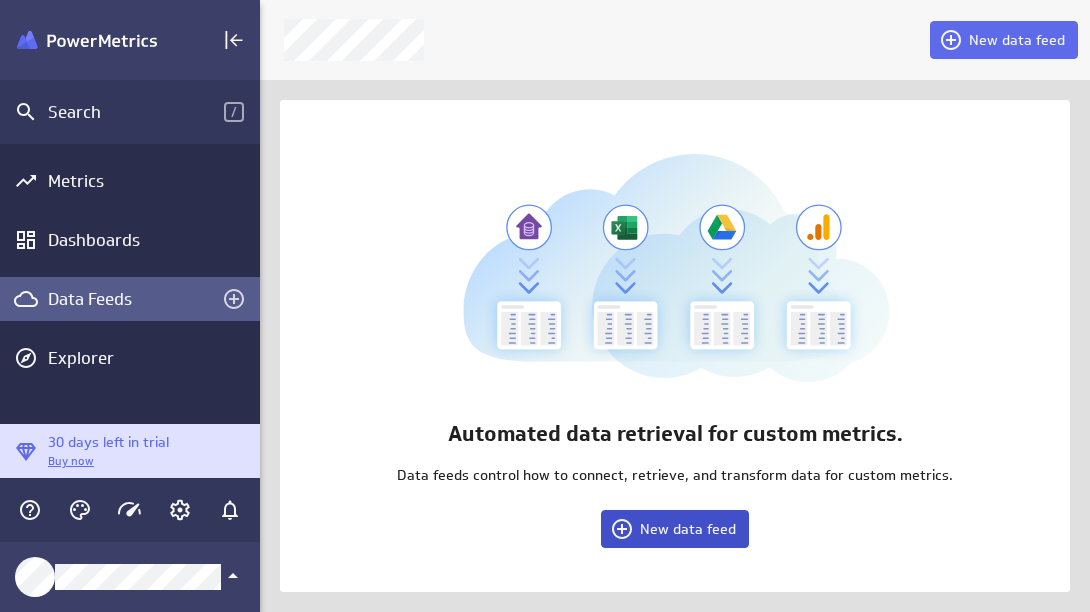 click on "New data feed" at bounding box center [688, 529] 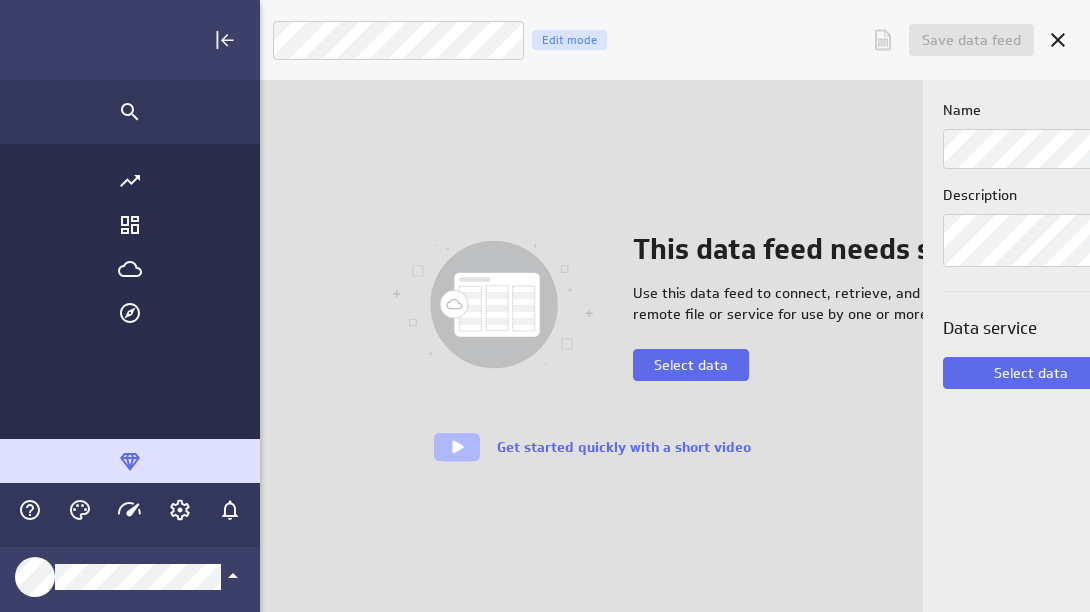 scroll, scrollTop: 10, scrollLeft: 10, axis: both 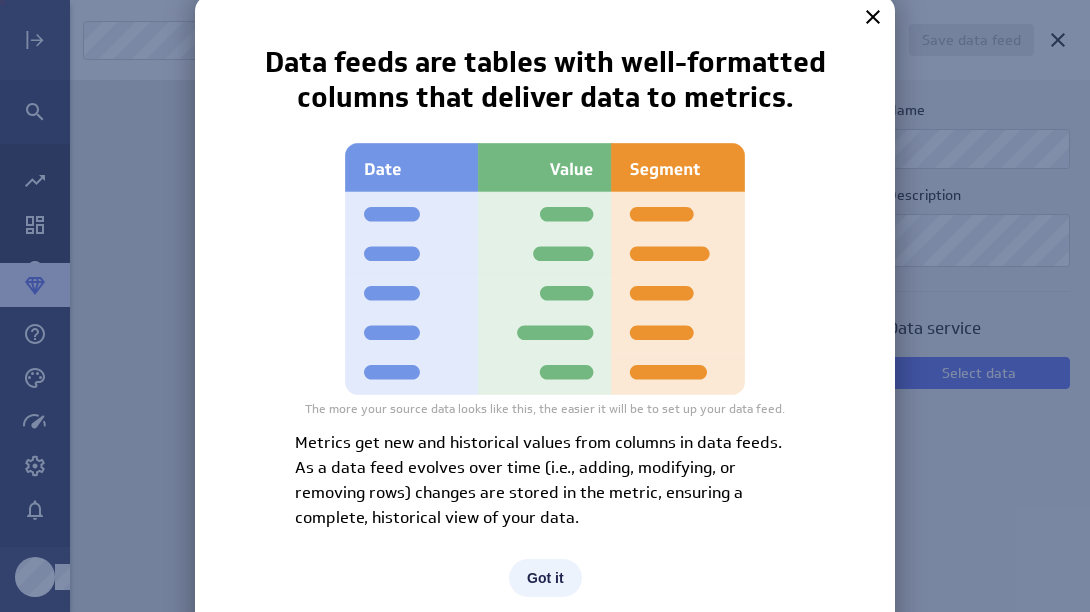 click on "Got it" at bounding box center (545, 578) 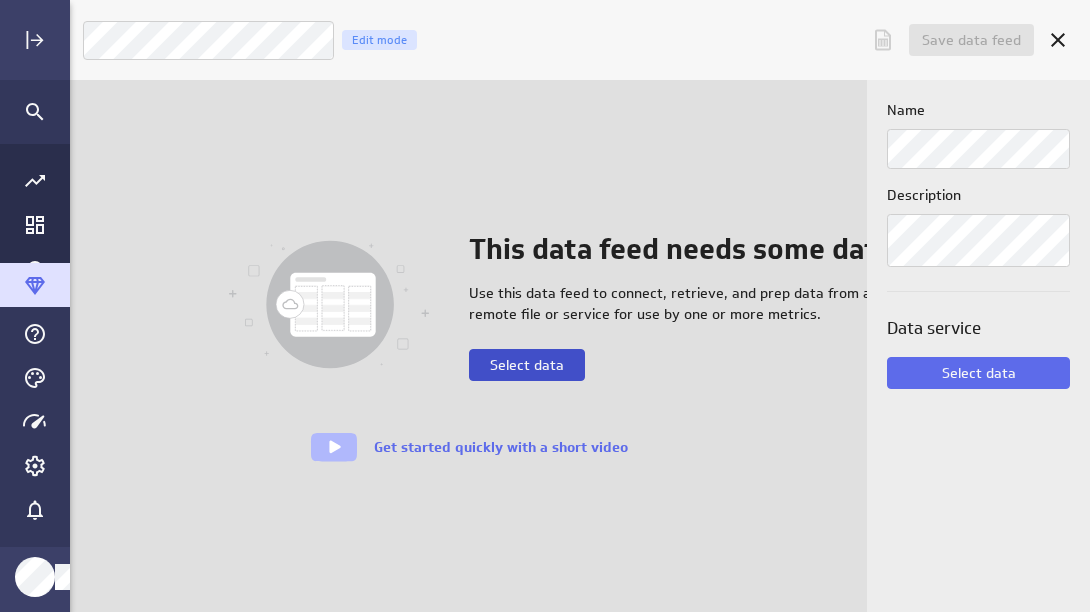 click on "Select data" at bounding box center (527, 365) 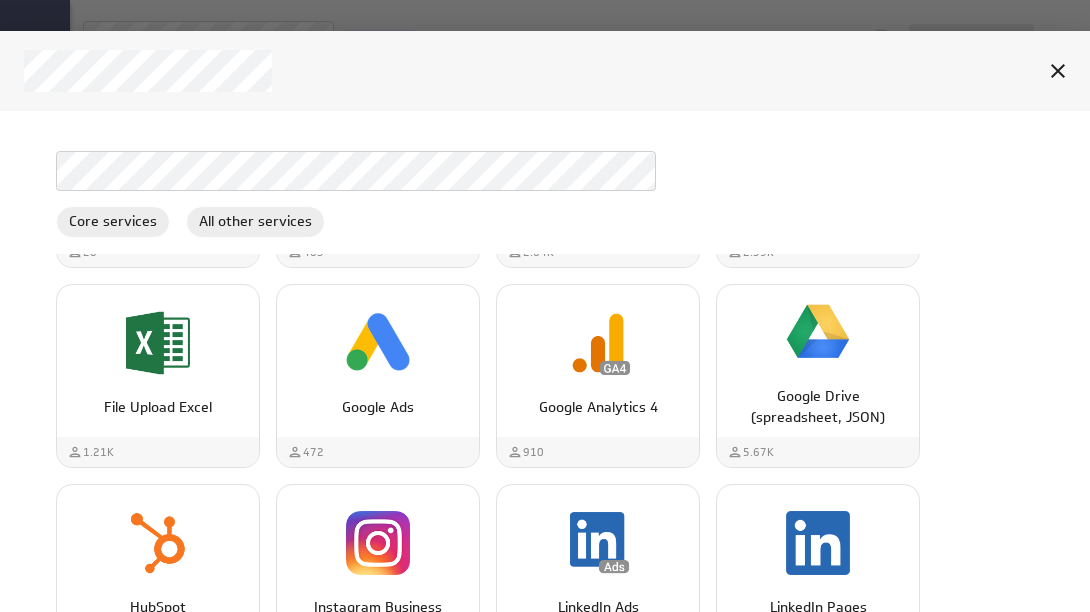 scroll, scrollTop: 326, scrollLeft: 0, axis: vertical 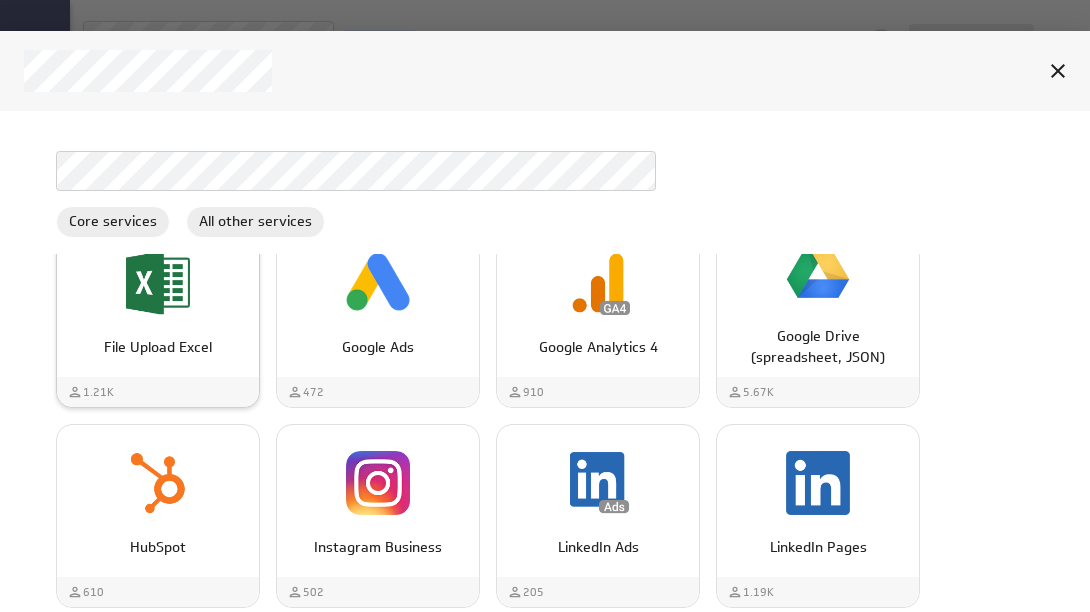 click on "File Upload Excel" at bounding box center [158, 347] 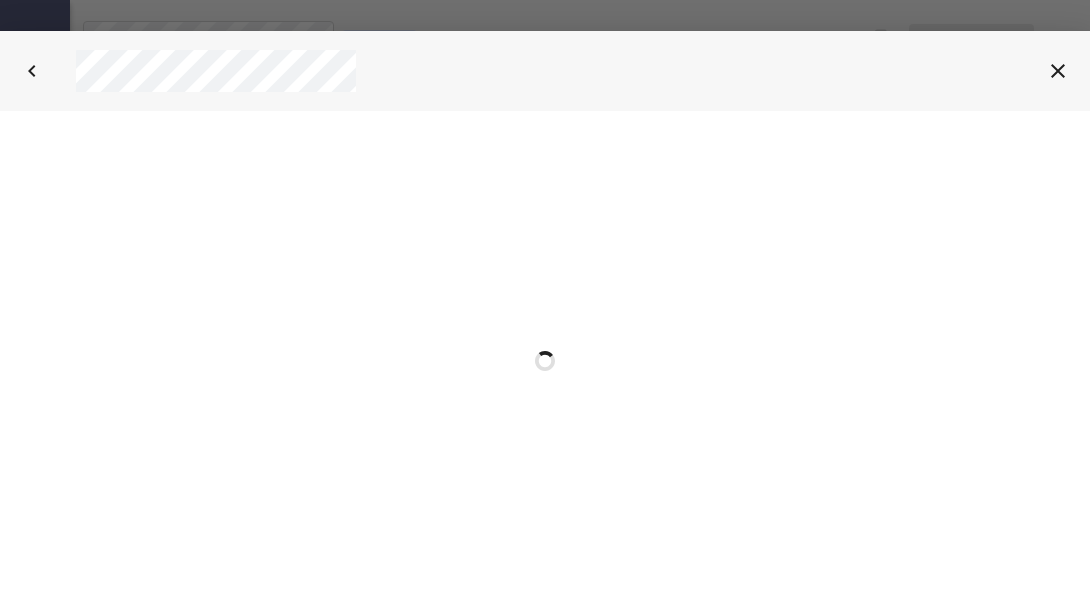 scroll, scrollTop: 0, scrollLeft: 0, axis: both 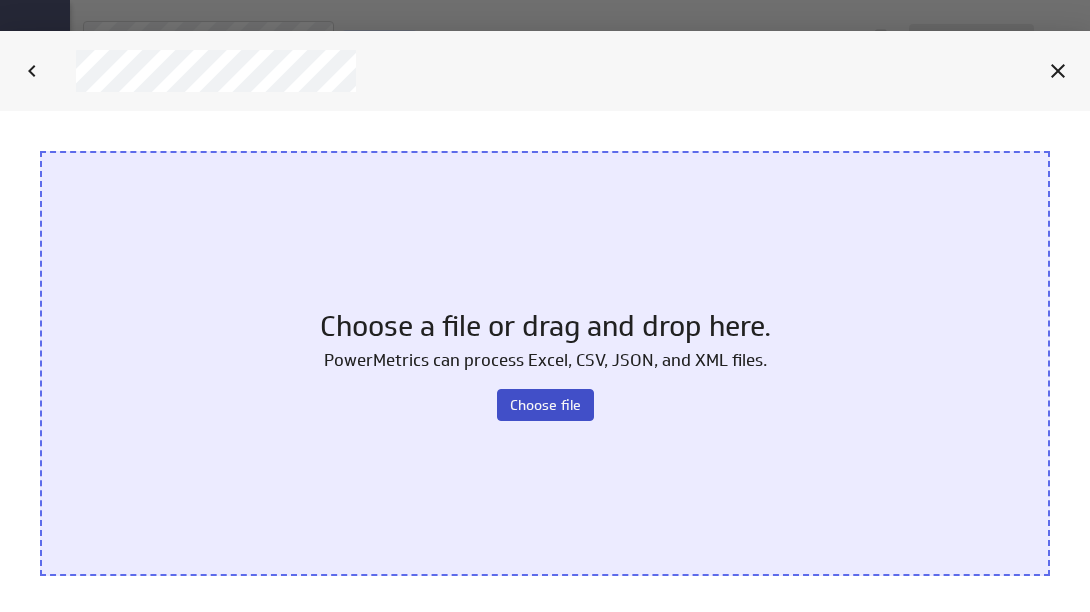 click on "Choose file" at bounding box center (545, 404) 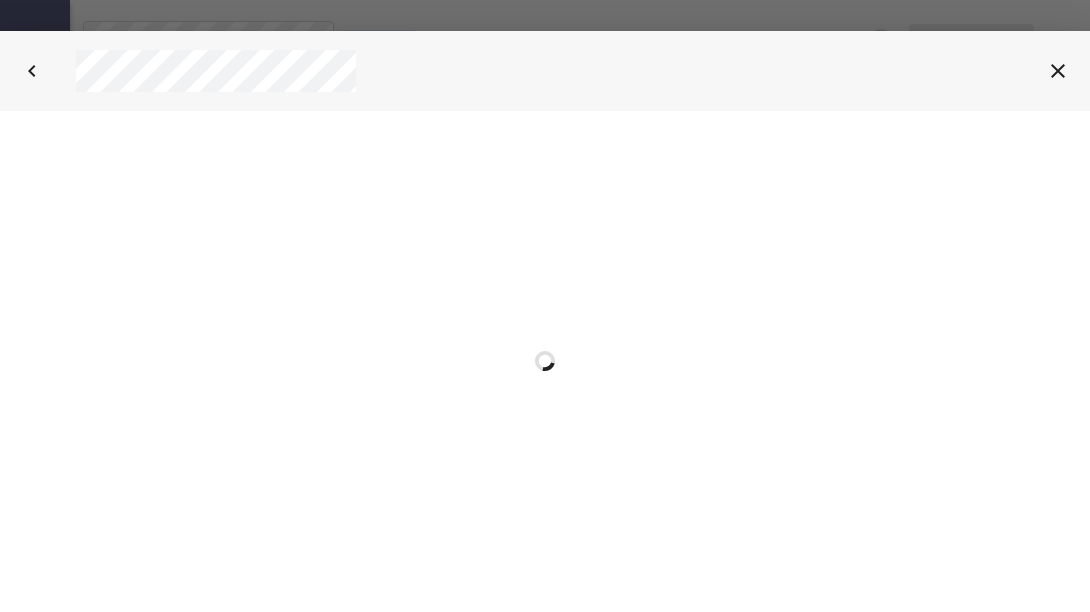 scroll, scrollTop: 0, scrollLeft: 0, axis: both 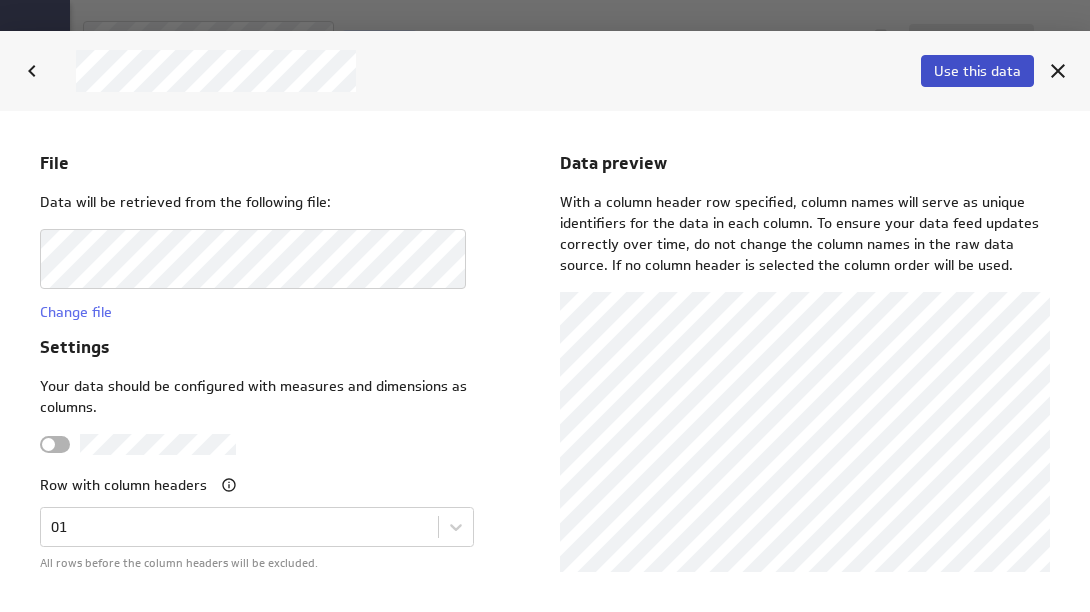 click on "Use this data" at bounding box center (977, 71) 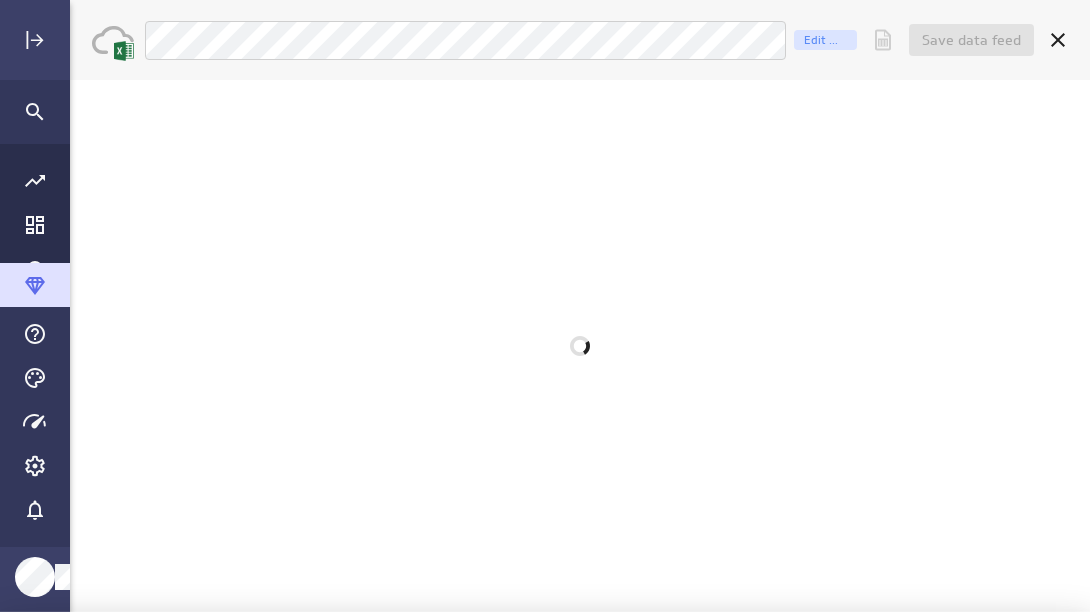 scroll, scrollTop: 0, scrollLeft: 0, axis: both 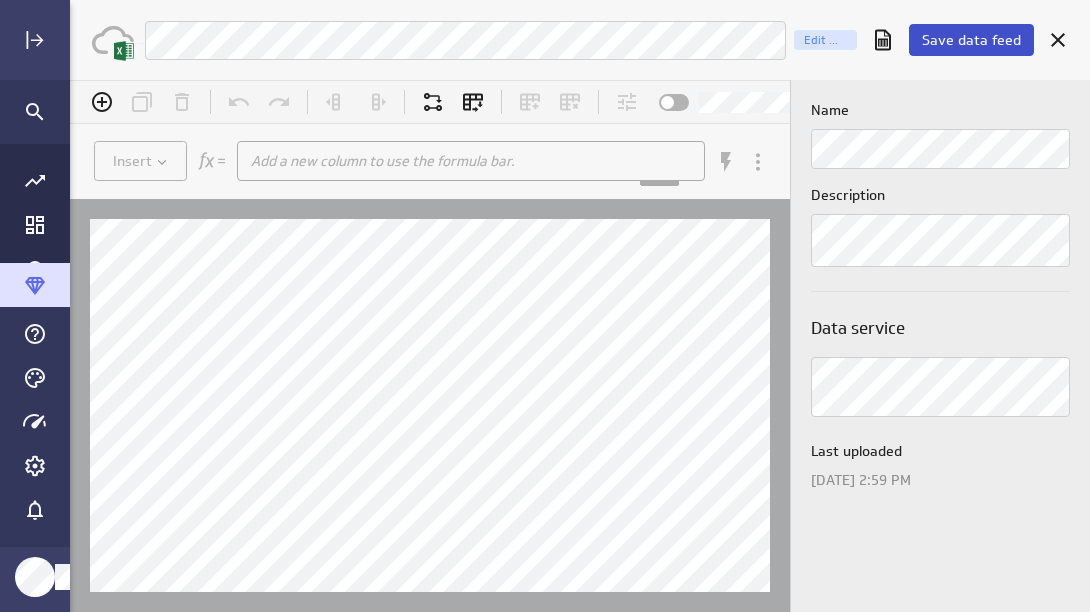 click on "Save data feed" at bounding box center [971, 40] 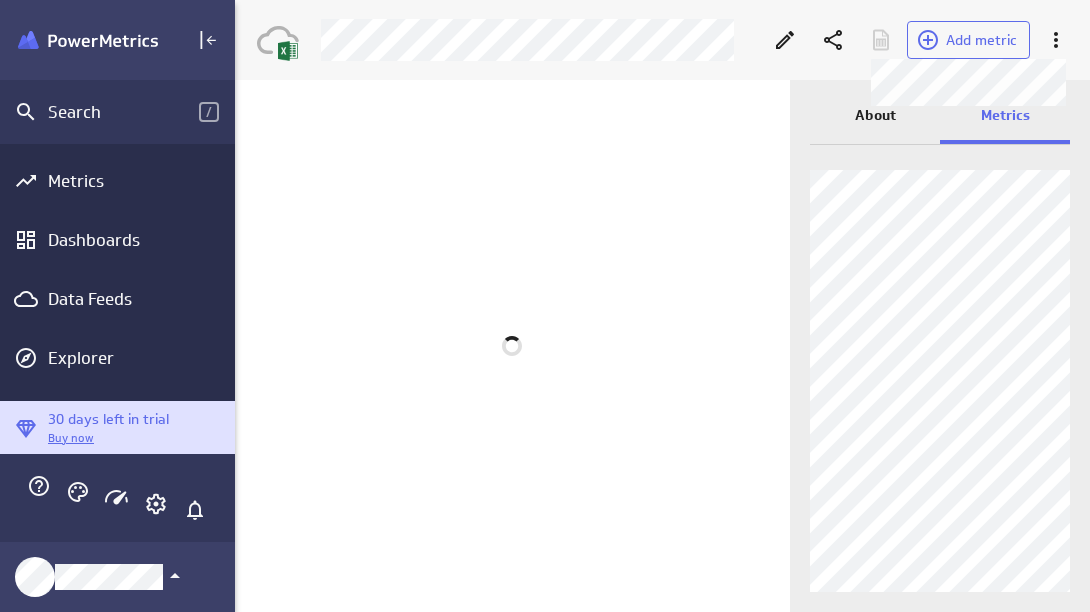 scroll, scrollTop: 613, scrollLeft: 831, axis: both 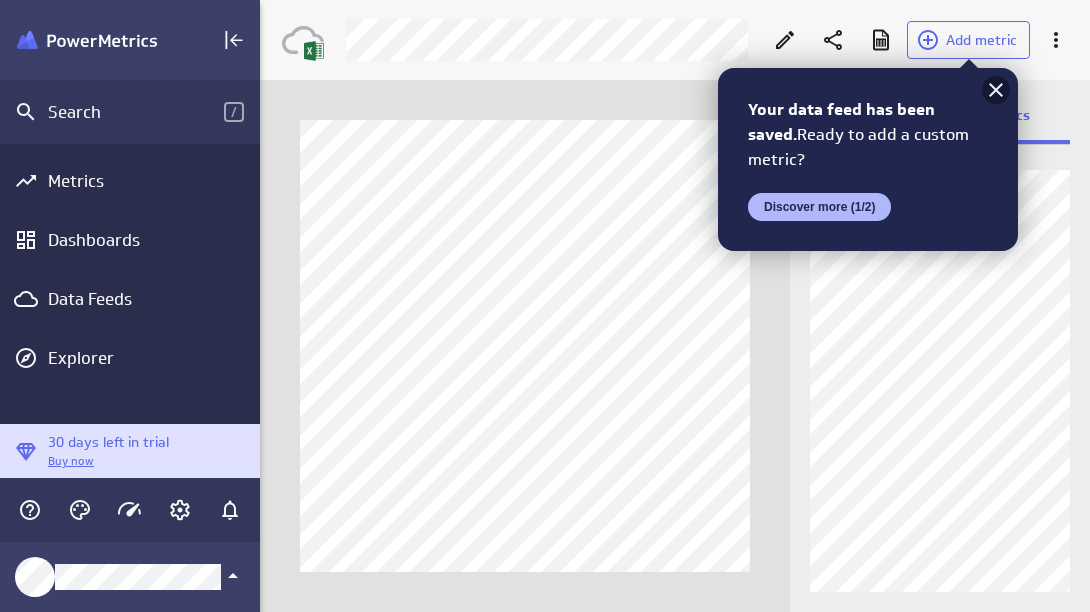 click 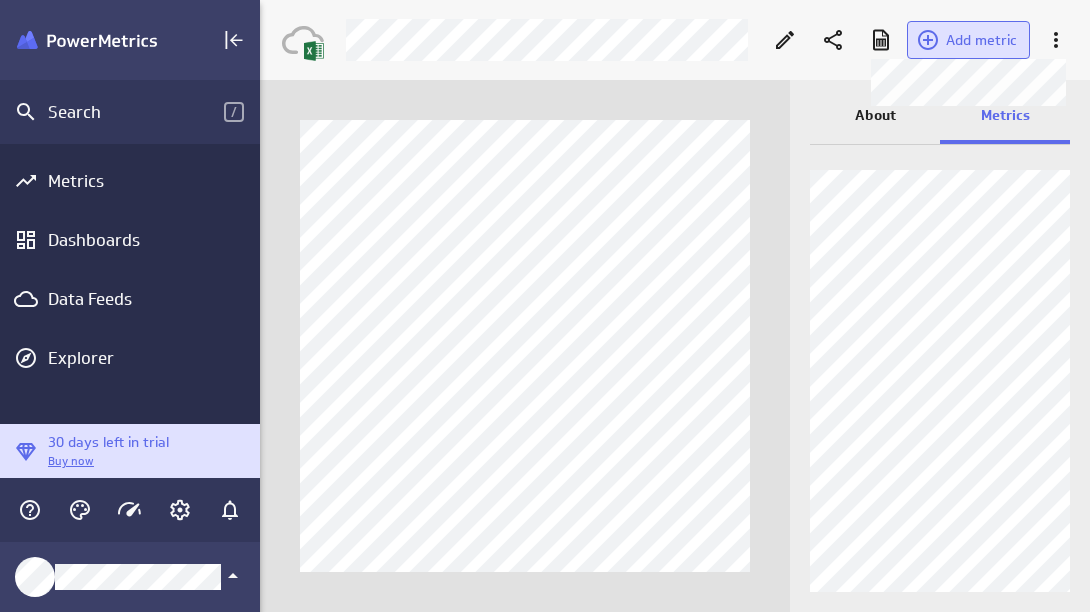 click 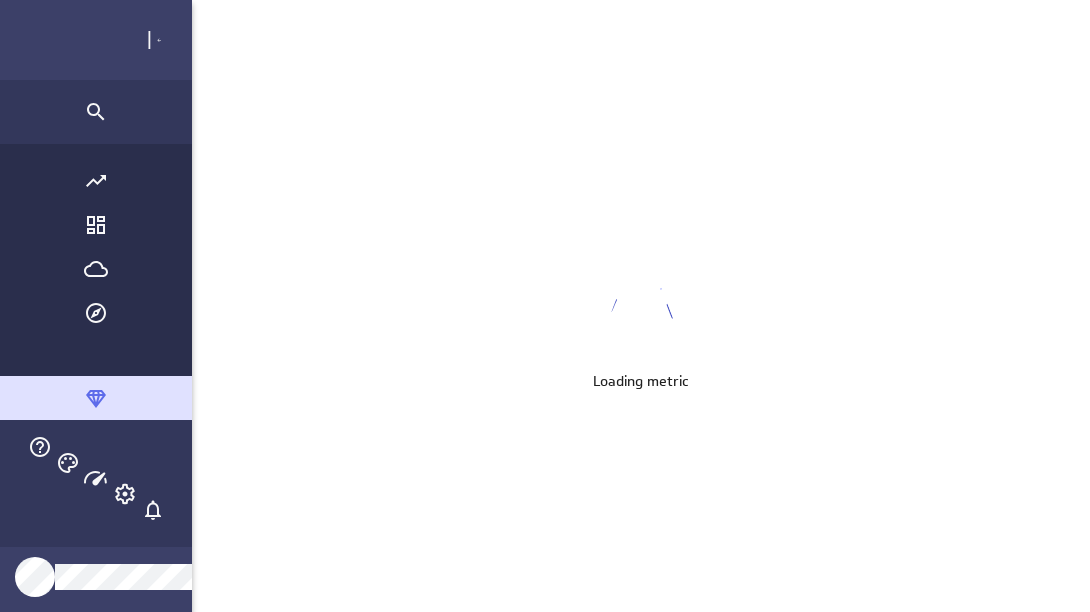 scroll, scrollTop: 10, scrollLeft: 10, axis: both 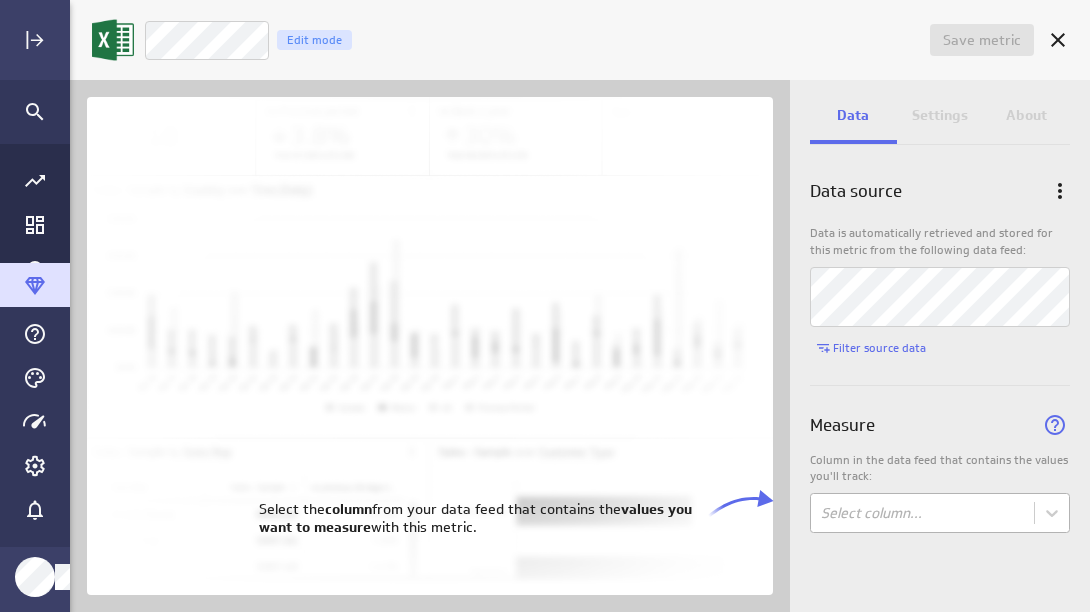 click on "Save metric Untitled Edit mode Data Settings About Data source Data is automatically retrieved and stored for this metric from the following data feed: Filter source data Measure Column in the data feed that contains the values you'll track: Select column... (no message) PowerMetrics Assistant Hey [PERSON_NAME] . I’m your PowerMetrics Assistant. If I can’t answer your question, try searching in our  Help Center  (that’s what I do!) You can also contact the  Support Team . How can I help you [DATE]?
Select the  column  from your data feed that contains the  values you want to measure  with this metric." at bounding box center [545, 306] 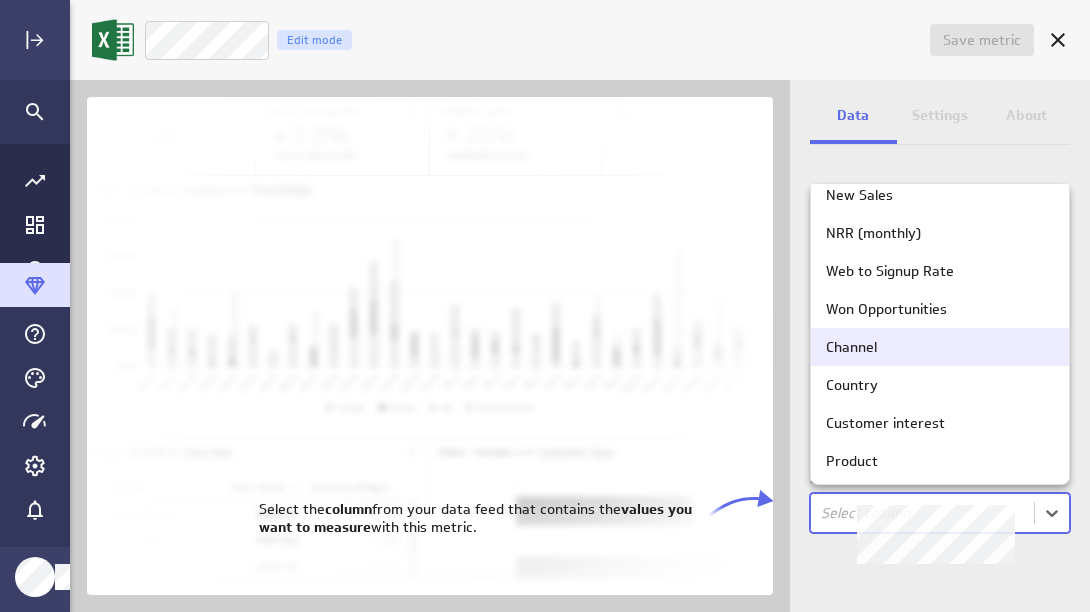 scroll, scrollTop: 0, scrollLeft: 0, axis: both 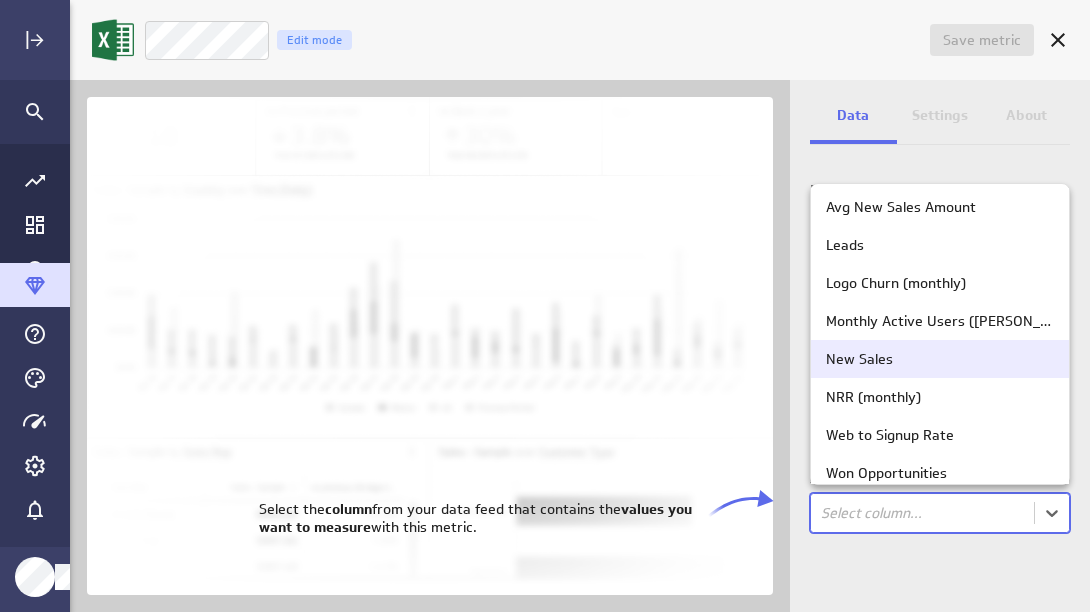 click at bounding box center (545, 306) 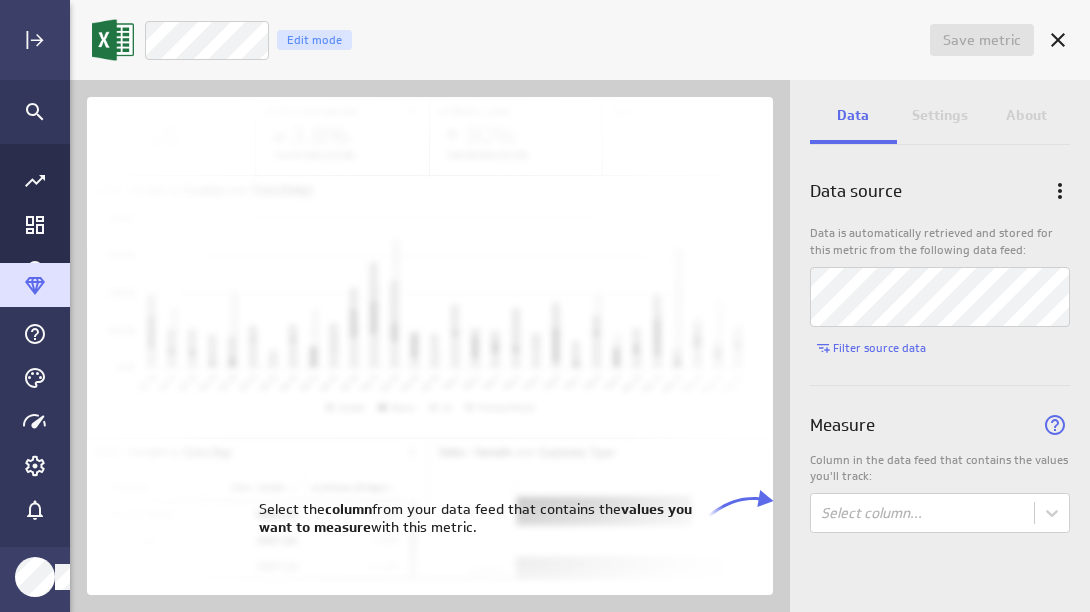 click on "Untitled Edit mode" at bounding box center [535, 40] 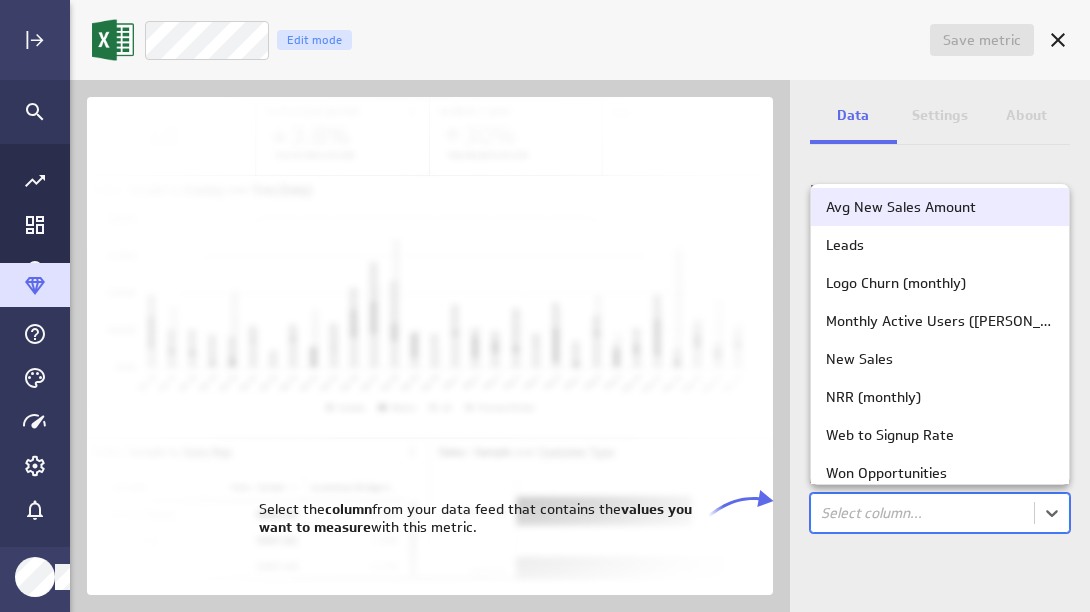 click on "Save metric Untitled Edit mode Data Settings About Data source Data is automatically retrieved and stored for this metric from the following data feed: Filter source data Measure Column in the data feed that contains the values you'll track: option Avg New Sales Amount focused, 1 of 12. 12 results available. Use Up and Down to choose options, press Enter to select the currently focused option, press Escape to exit the menu, press Tab to select the option and exit the menu. Select column... (no message) PowerMetrics Assistant Hey [PERSON_NAME] . I’m your PowerMetrics Assistant. If I can’t answer your question, try searching in our  Help Center  (that’s what I do!) You can also contact the  Support Team . How can I help you [DATE]?
Select the  column  from your data feed that contains the  values you want to measure  with this metric. Avg New Sales Amount Leads Logo Churn (monthly) Monthly Active Users ([PERSON_NAME]) New Sales NRR (monthly) Web to Signup Rate" at bounding box center [545, 306] 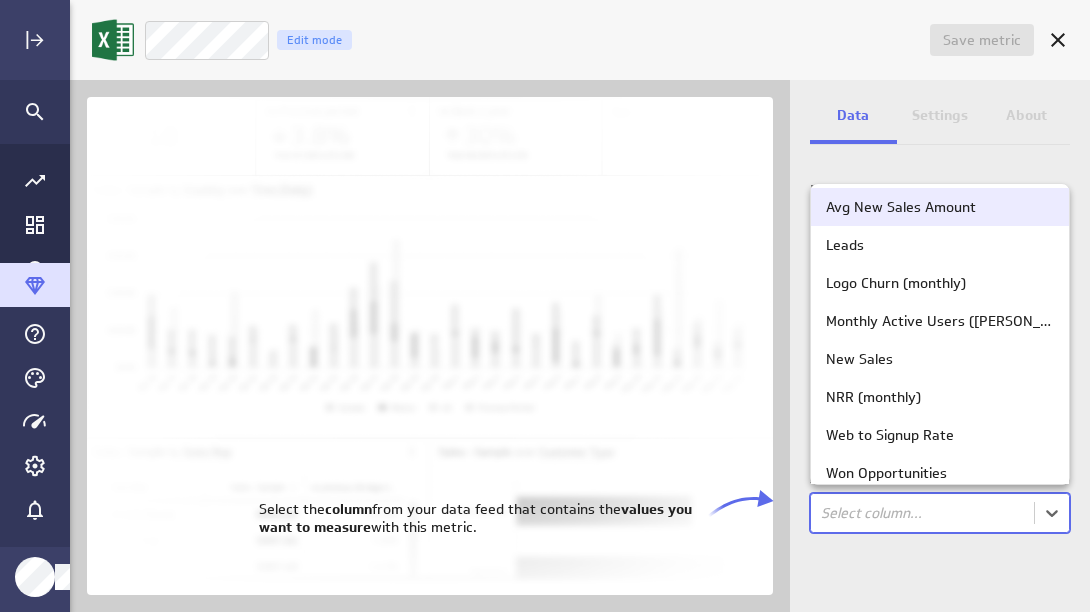 scroll, scrollTop: 26, scrollLeft: 0, axis: vertical 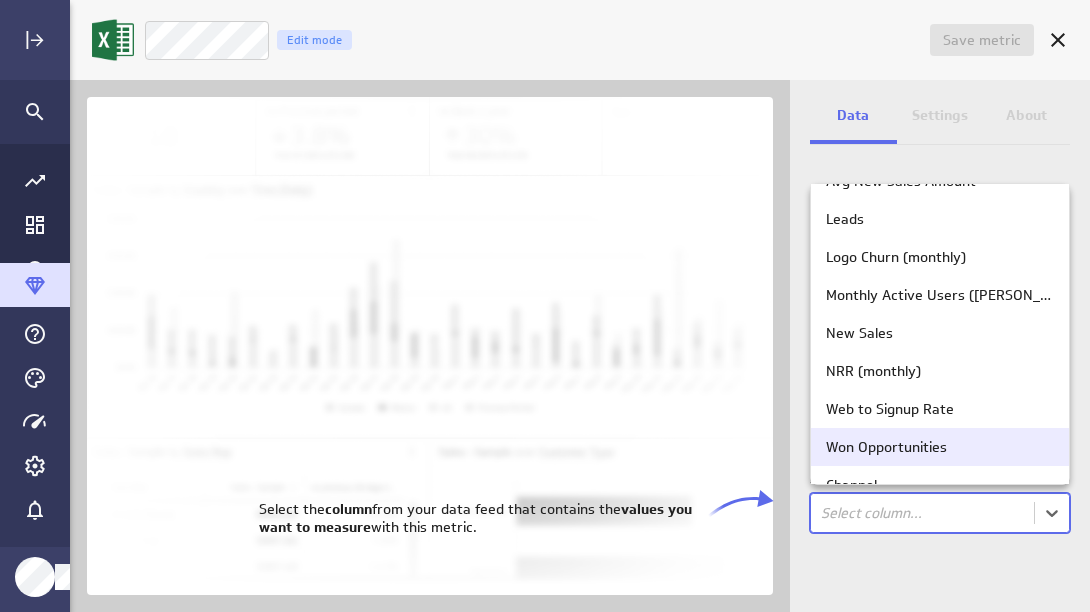 click at bounding box center (545, 306) 